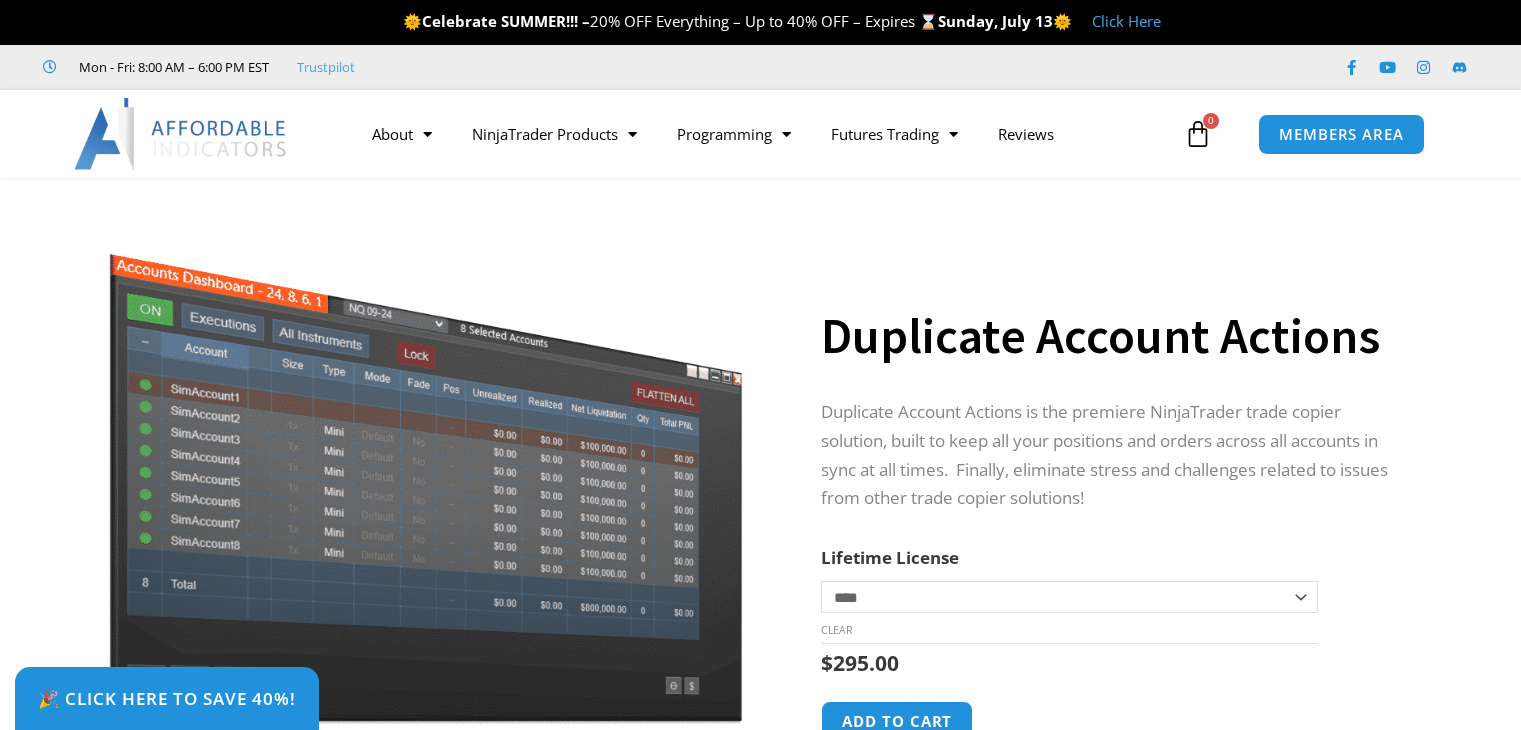 scroll, scrollTop: 0, scrollLeft: 0, axis: both 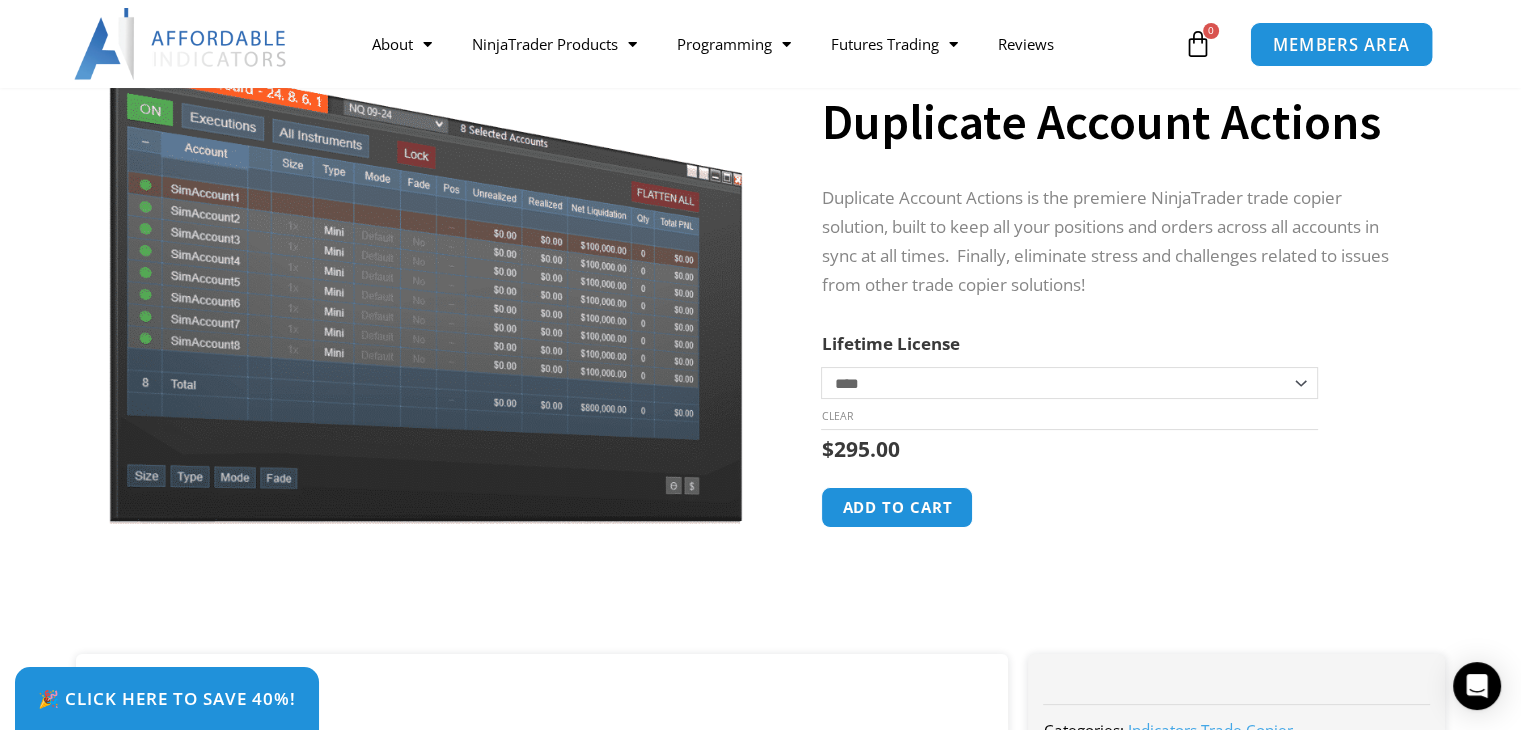 click on "MEMBERS AREA" at bounding box center (1341, 44) 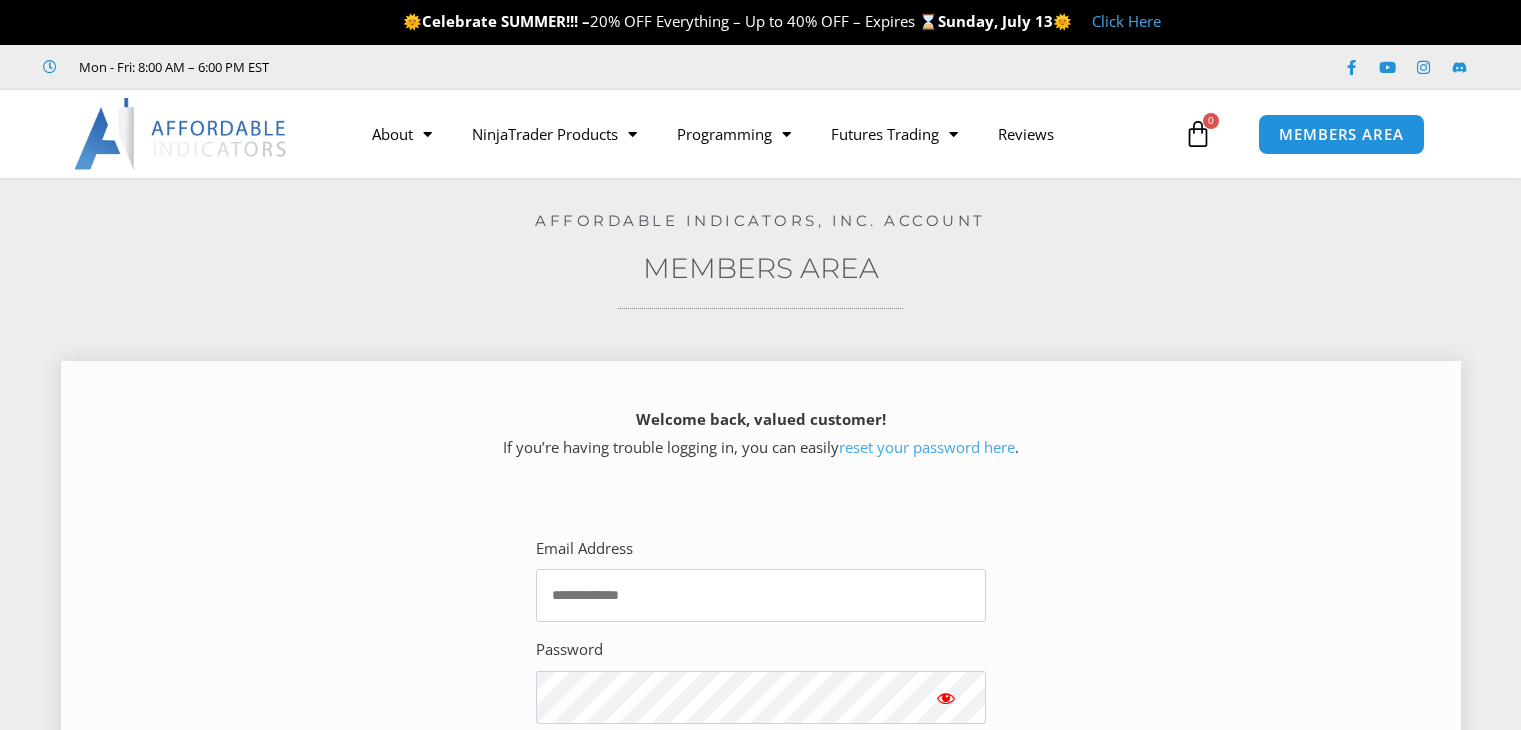 scroll, scrollTop: 0, scrollLeft: 0, axis: both 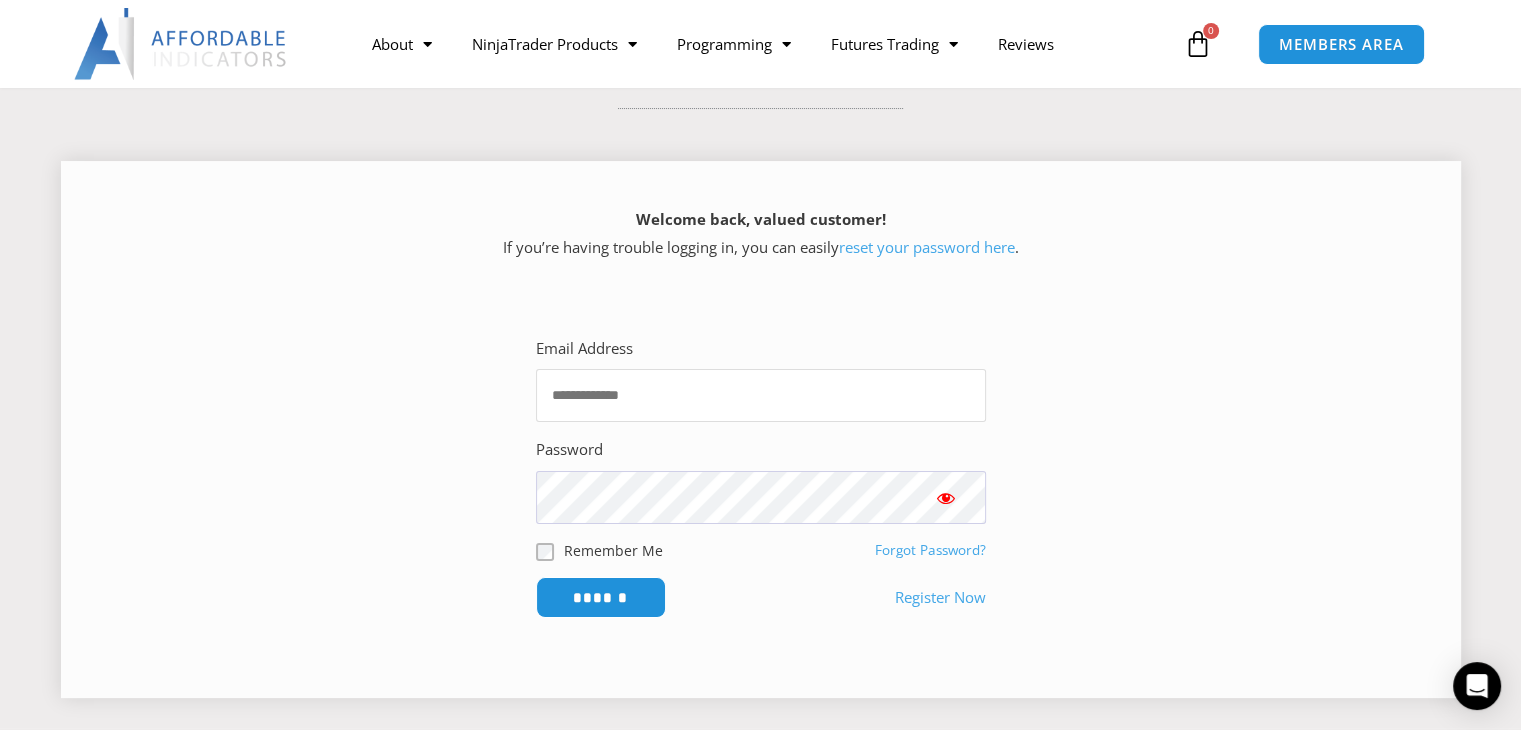 click on "Email Address" at bounding box center (761, 395) 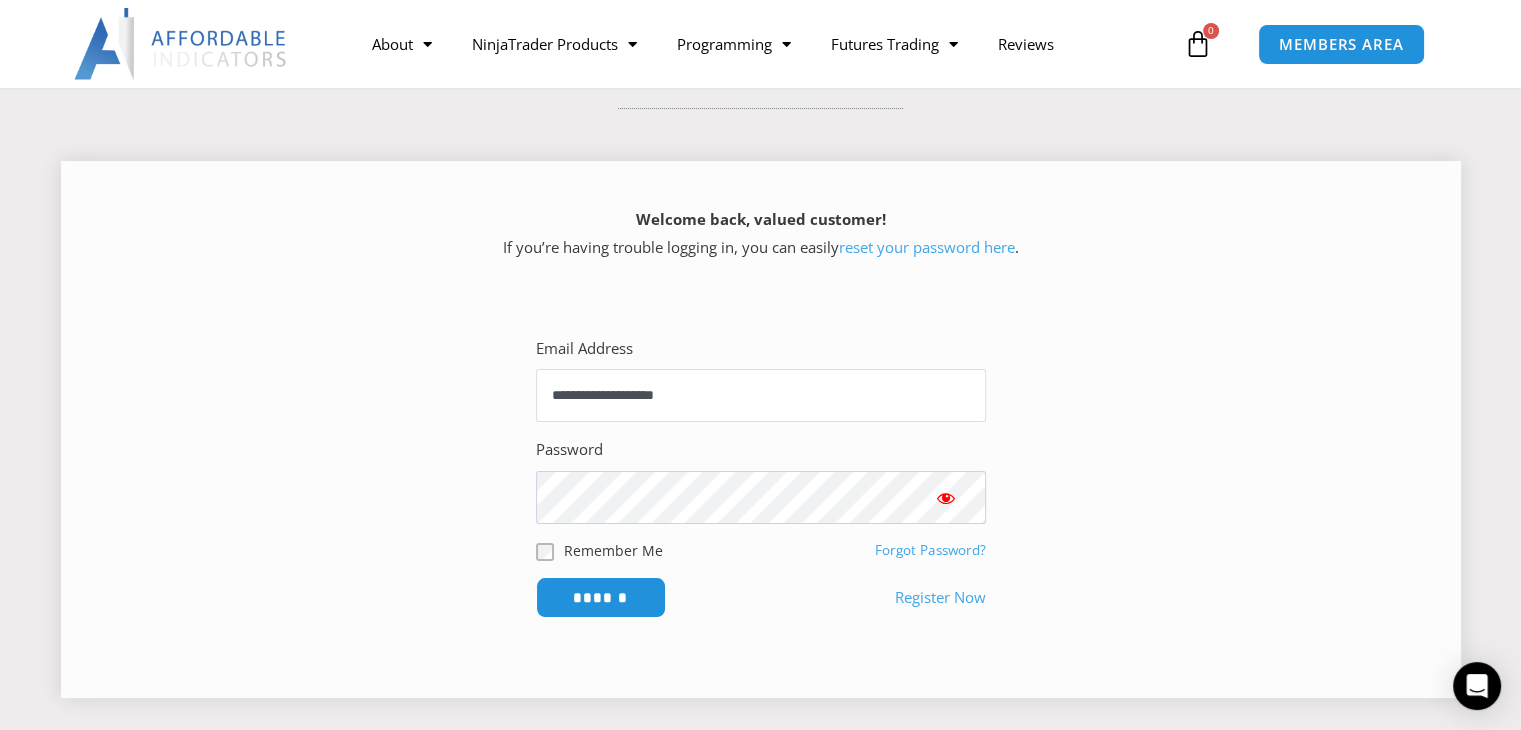 type on "**********" 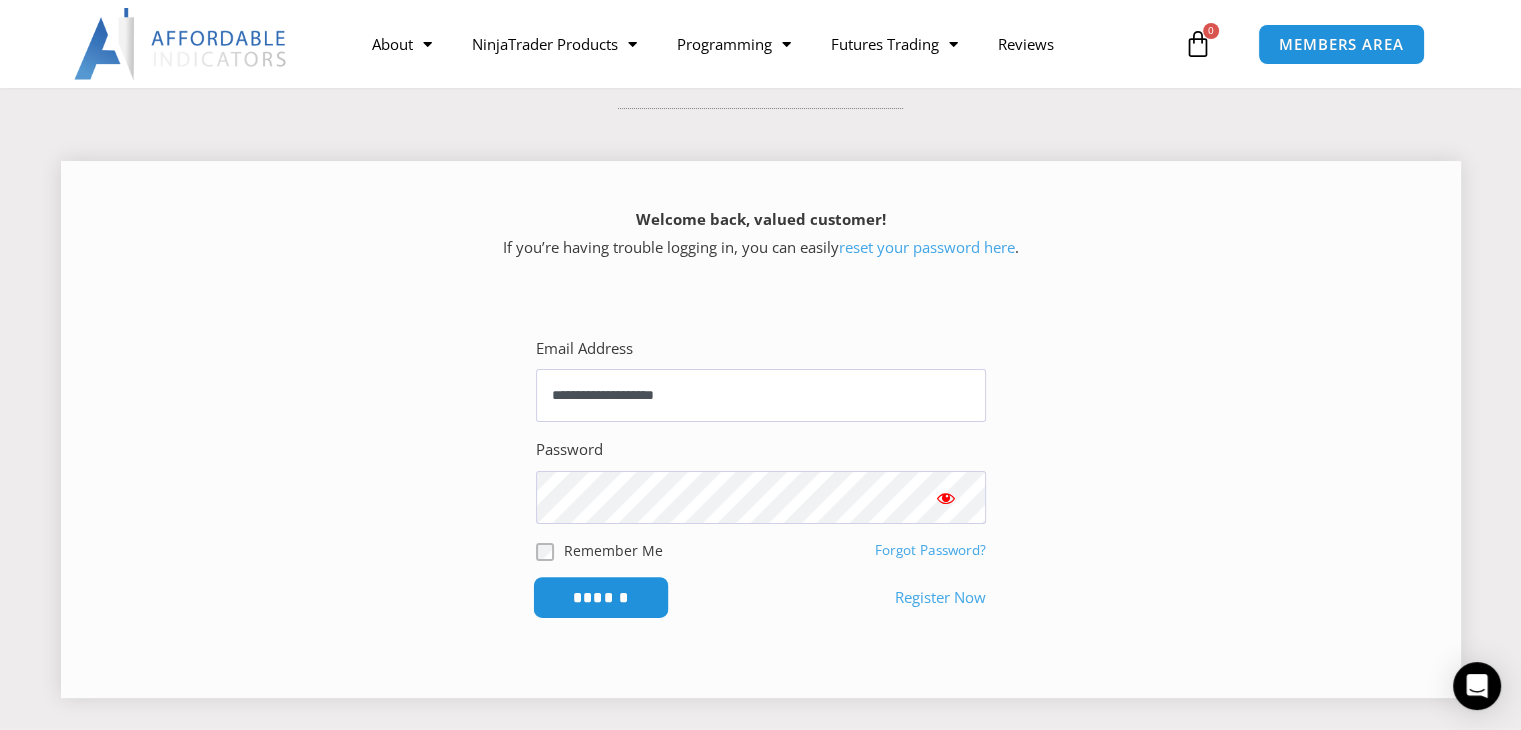 click on "******" at bounding box center [600, 597] 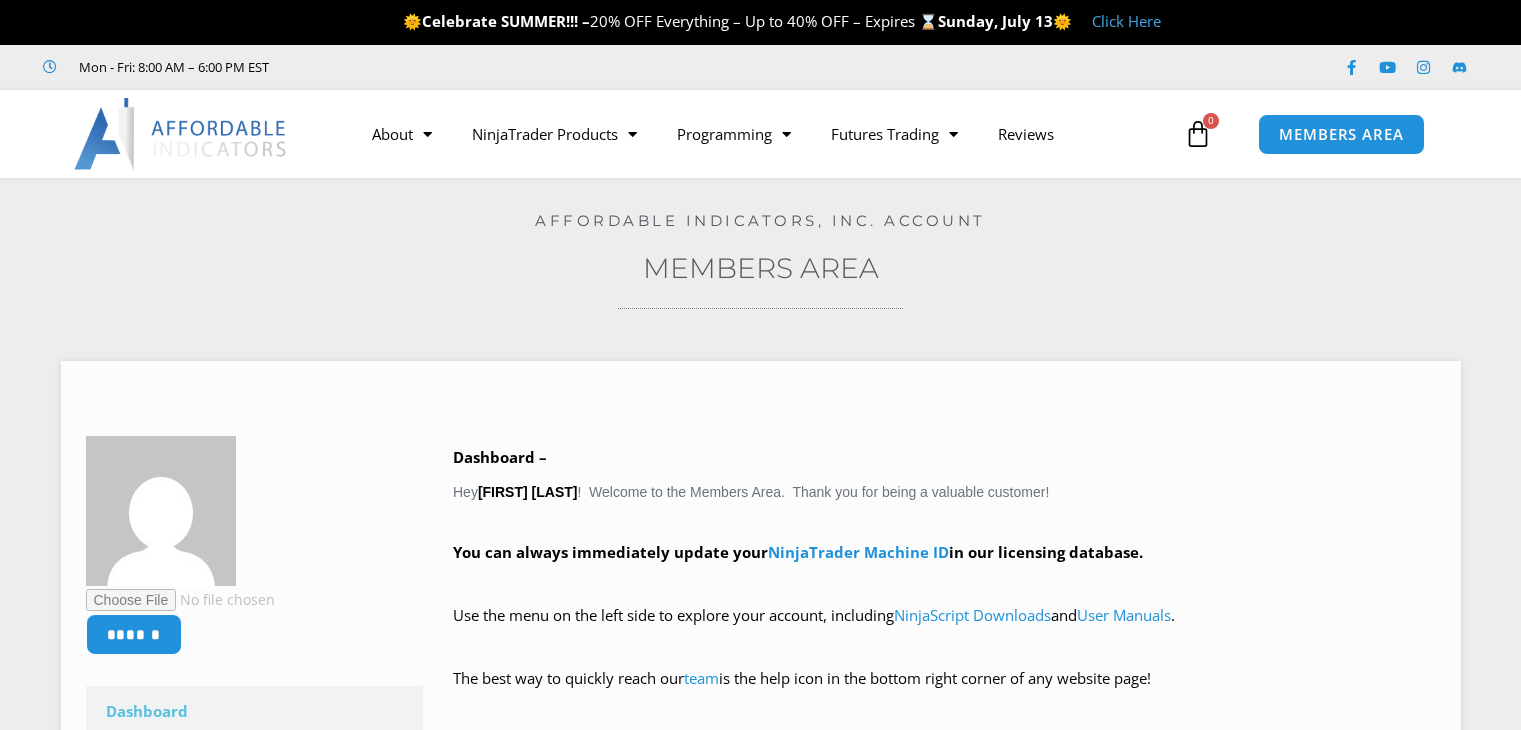 scroll, scrollTop: 0, scrollLeft: 0, axis: both 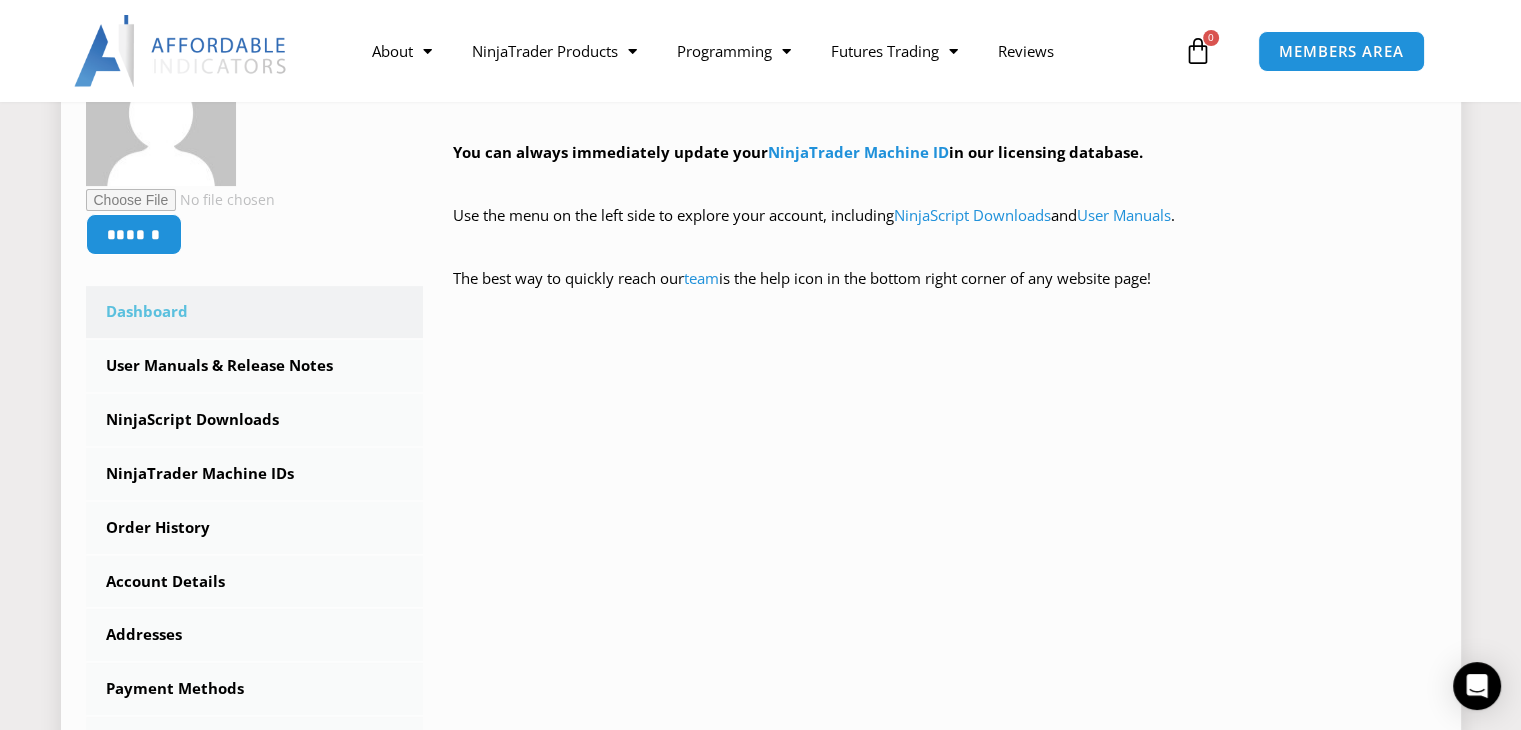 drag, startPoint x: 238, startPoint y: 476, endPoint x: 913, endPoint y: 419, distance: 677.4024 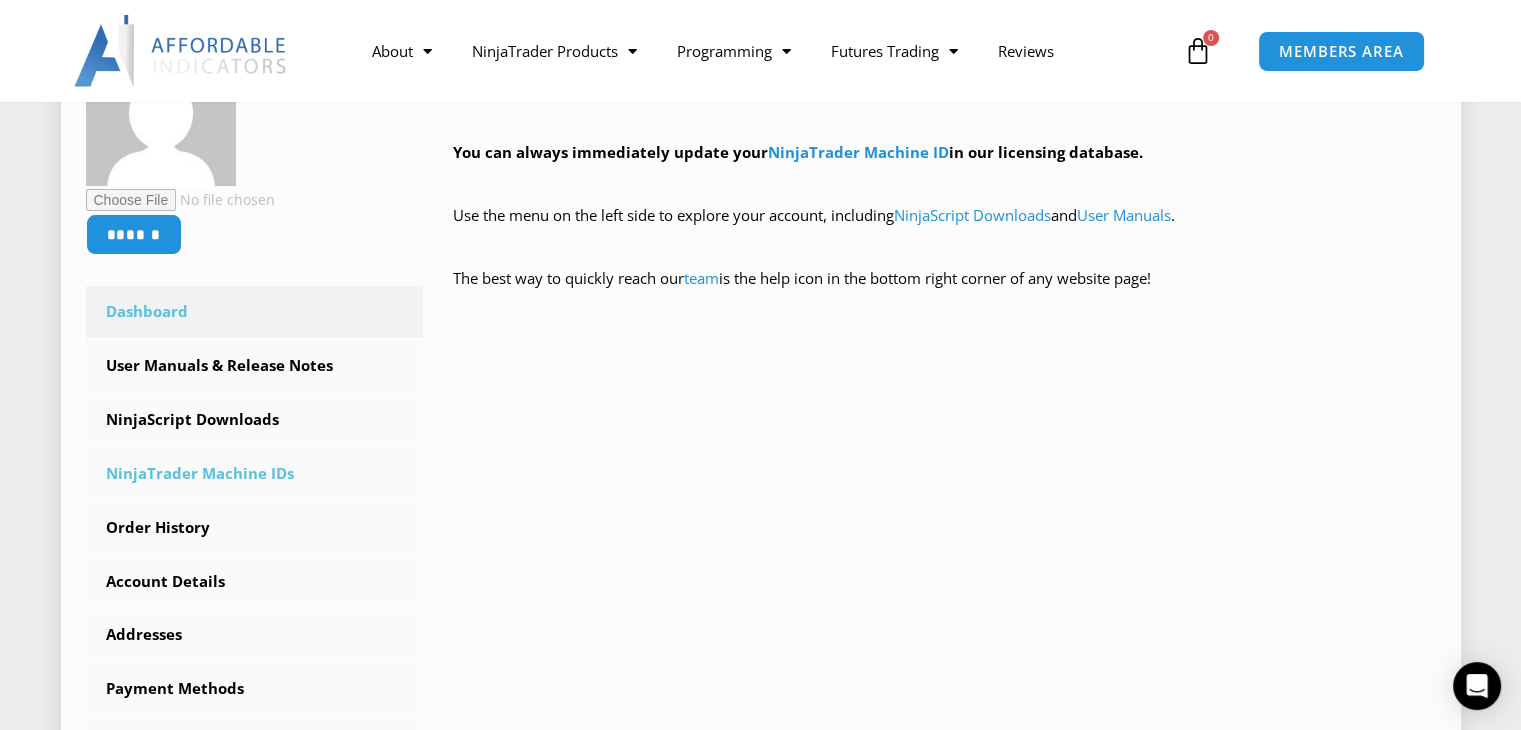 click on "NinjaTrader Machine IDs" at bounding box center [255, 474] 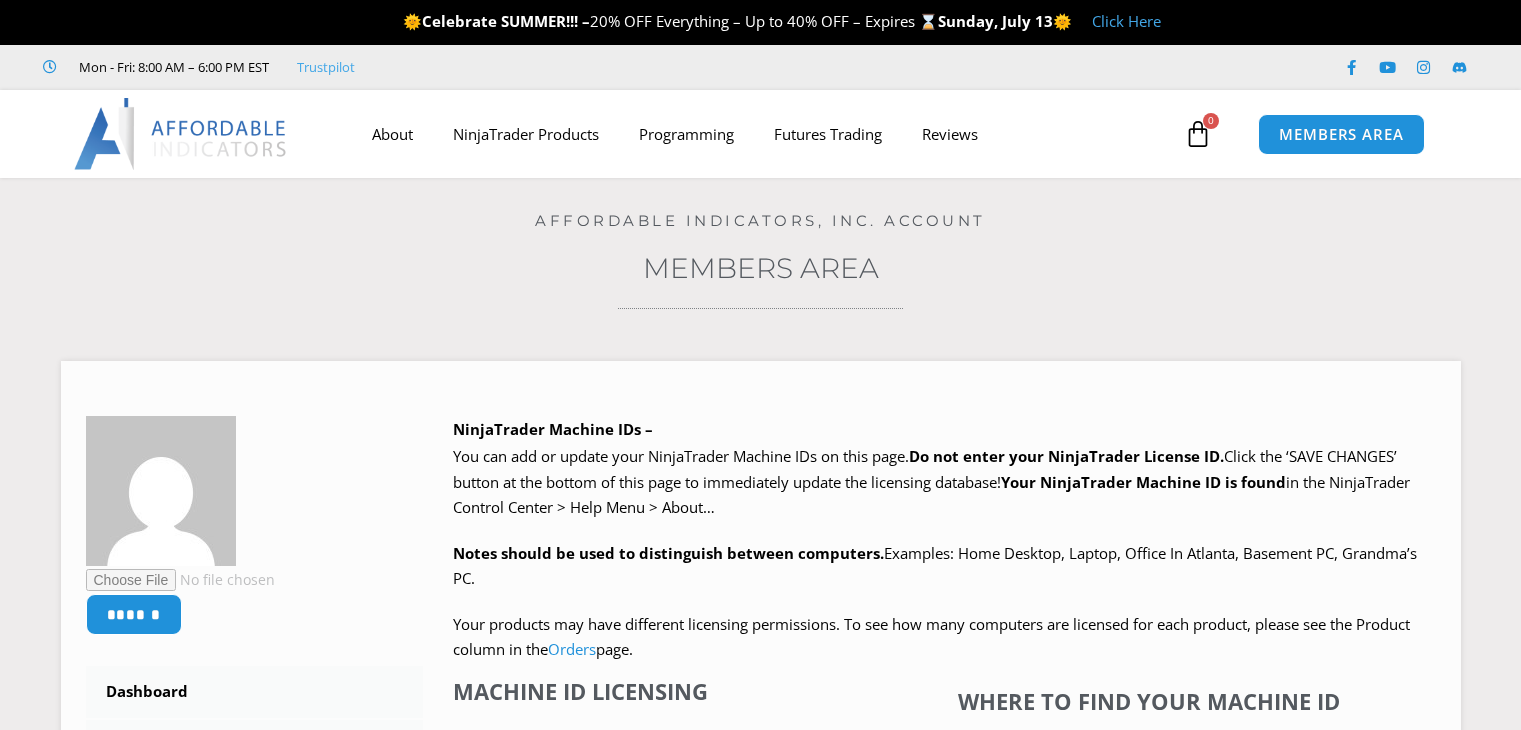 scroll, scrollTop: 0, scrollLeft: 0, axis: both 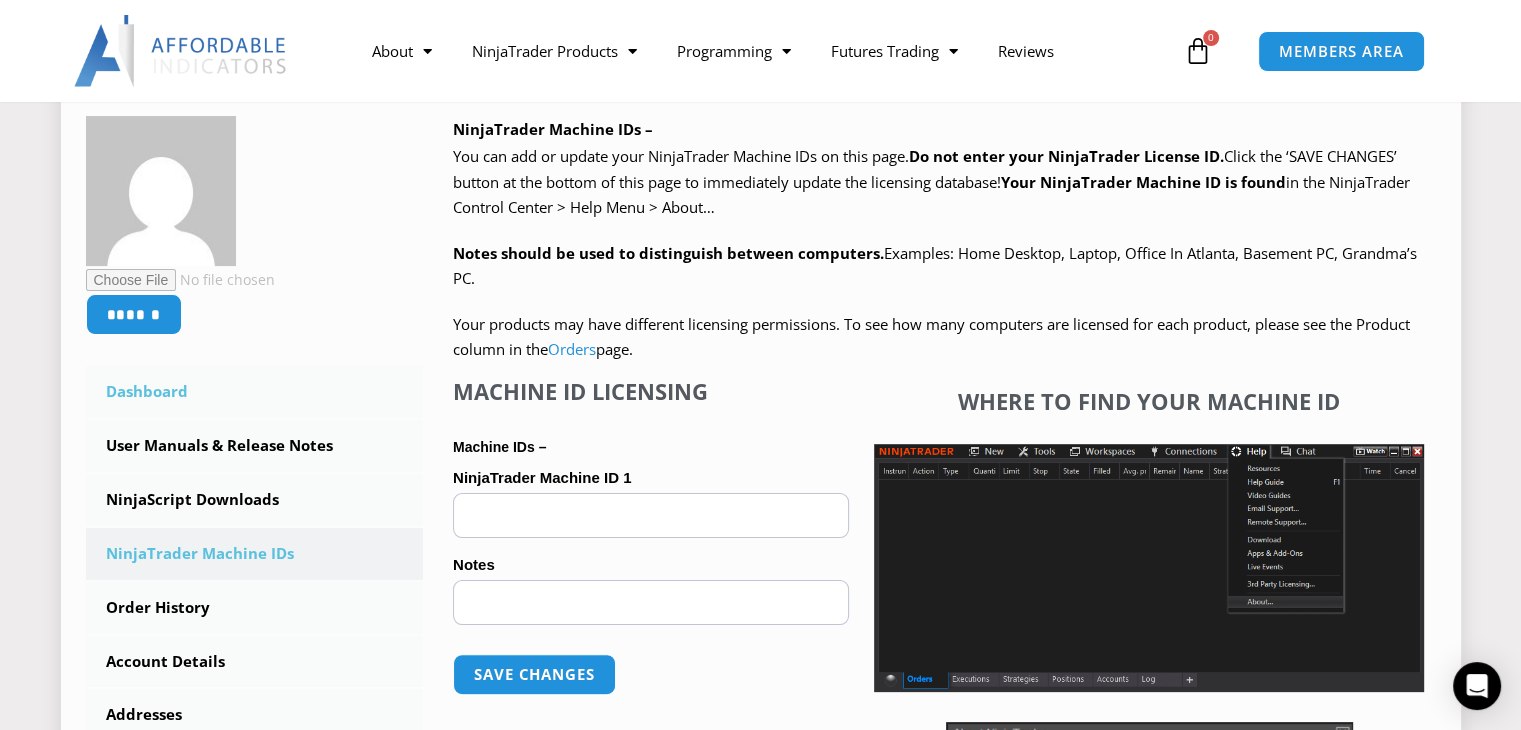 click on "Dashboard" at bounding box center [255, 392] 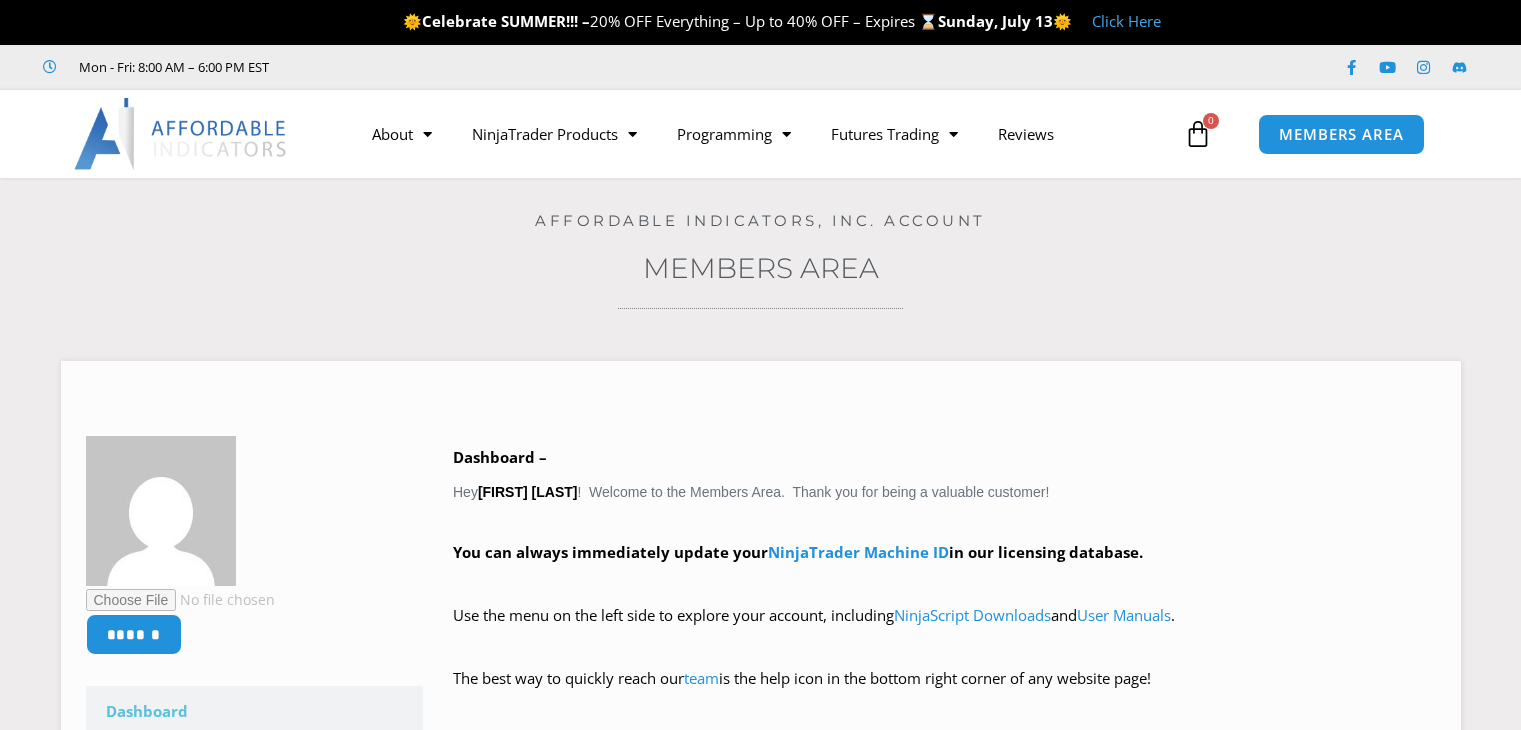 scroll, scrollTop: 0, scrollLeft: 0, axis: both 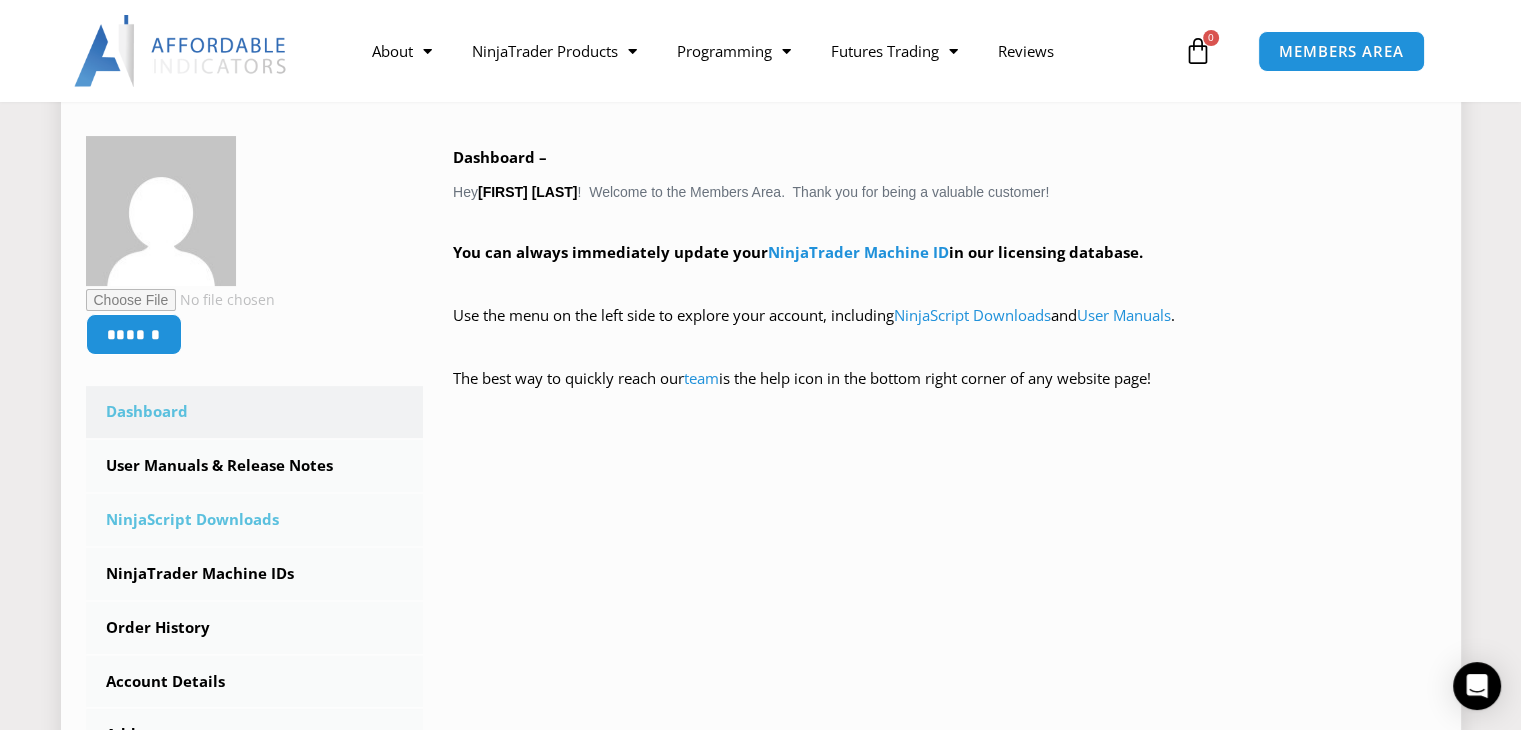 click on "NinjaScript Downloads" at bounding box center (255, 520) 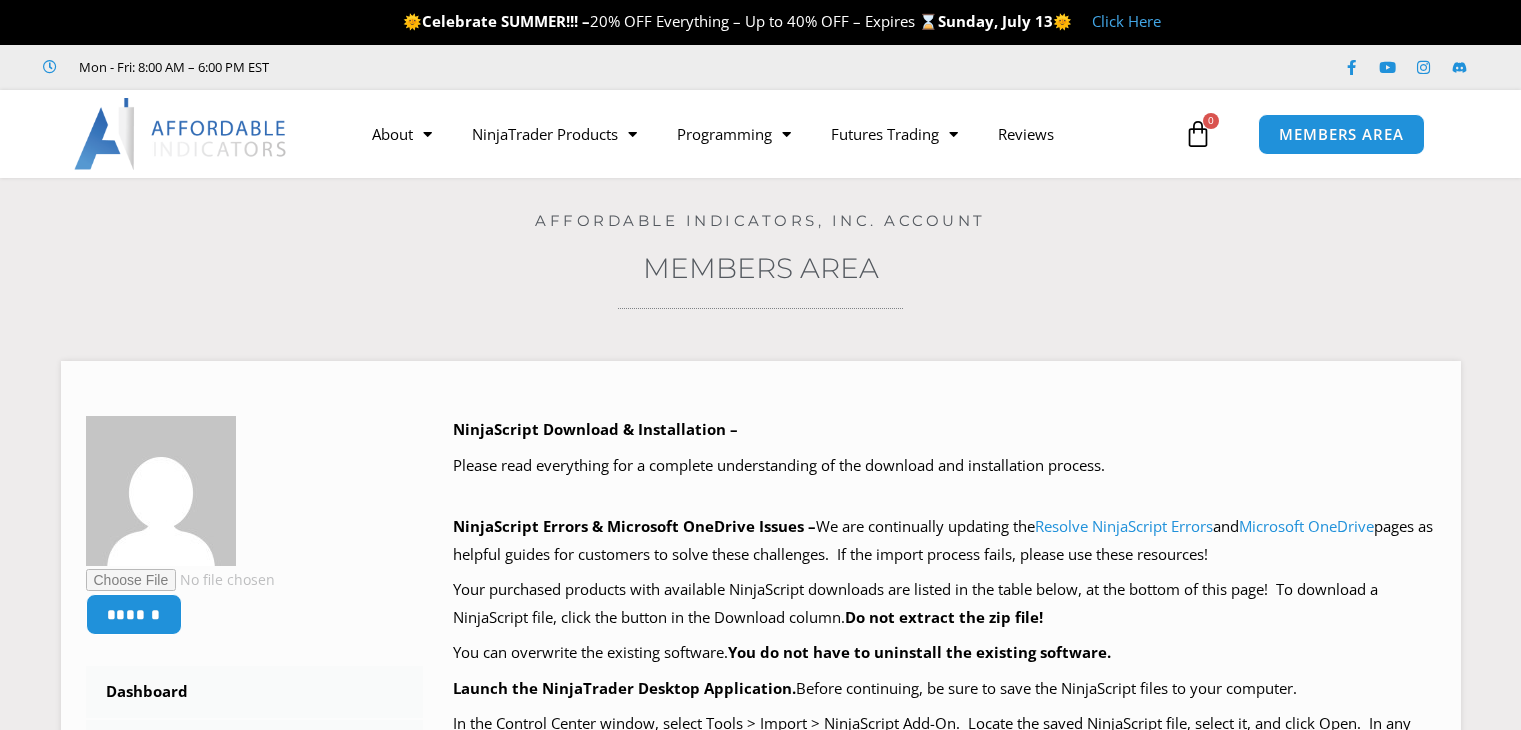 scroll, scrollTop: 0, scrollLeft: 0, axis: both 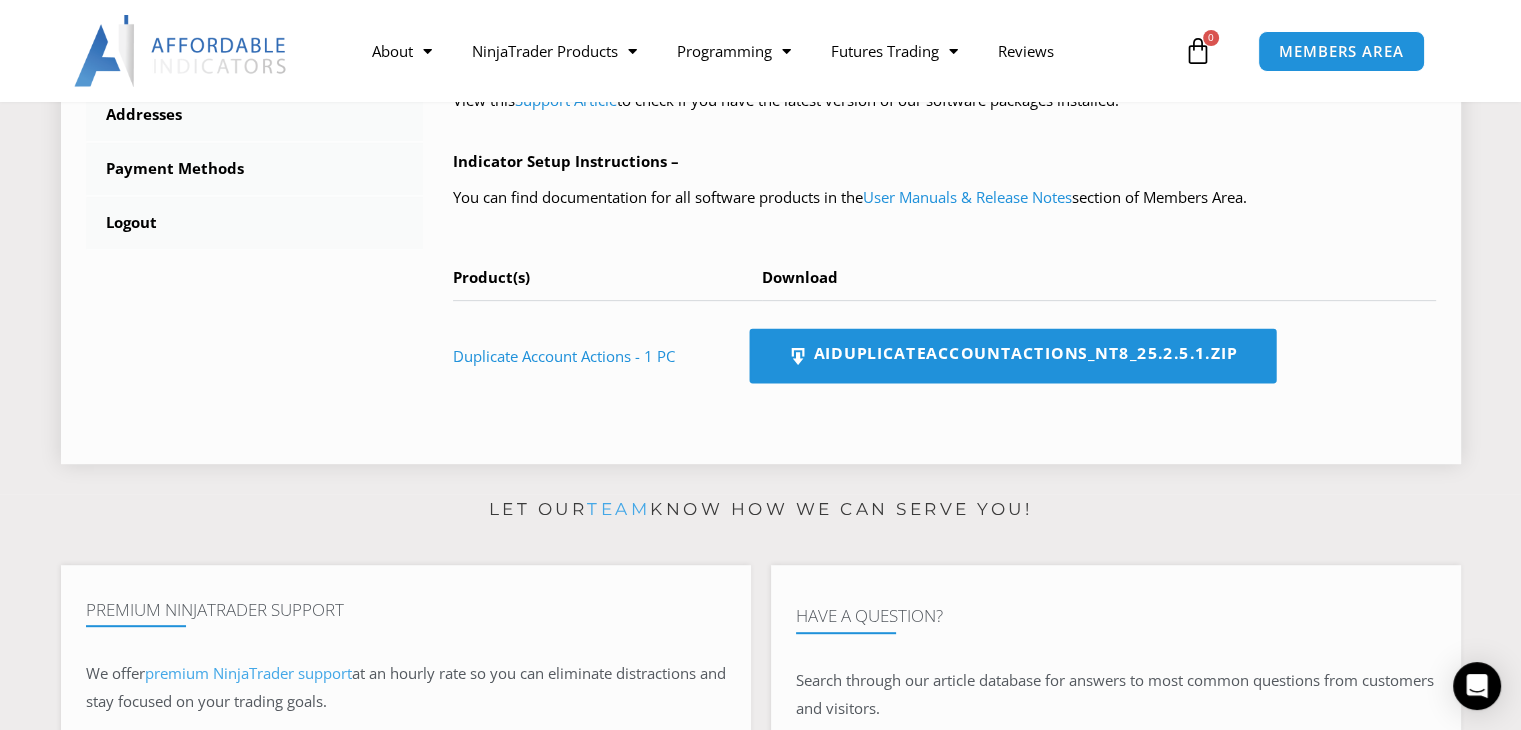 click on "AIDuplicateAccountActions_NT8_25.2.5.1.zip" at bounding box center [1012, 356] 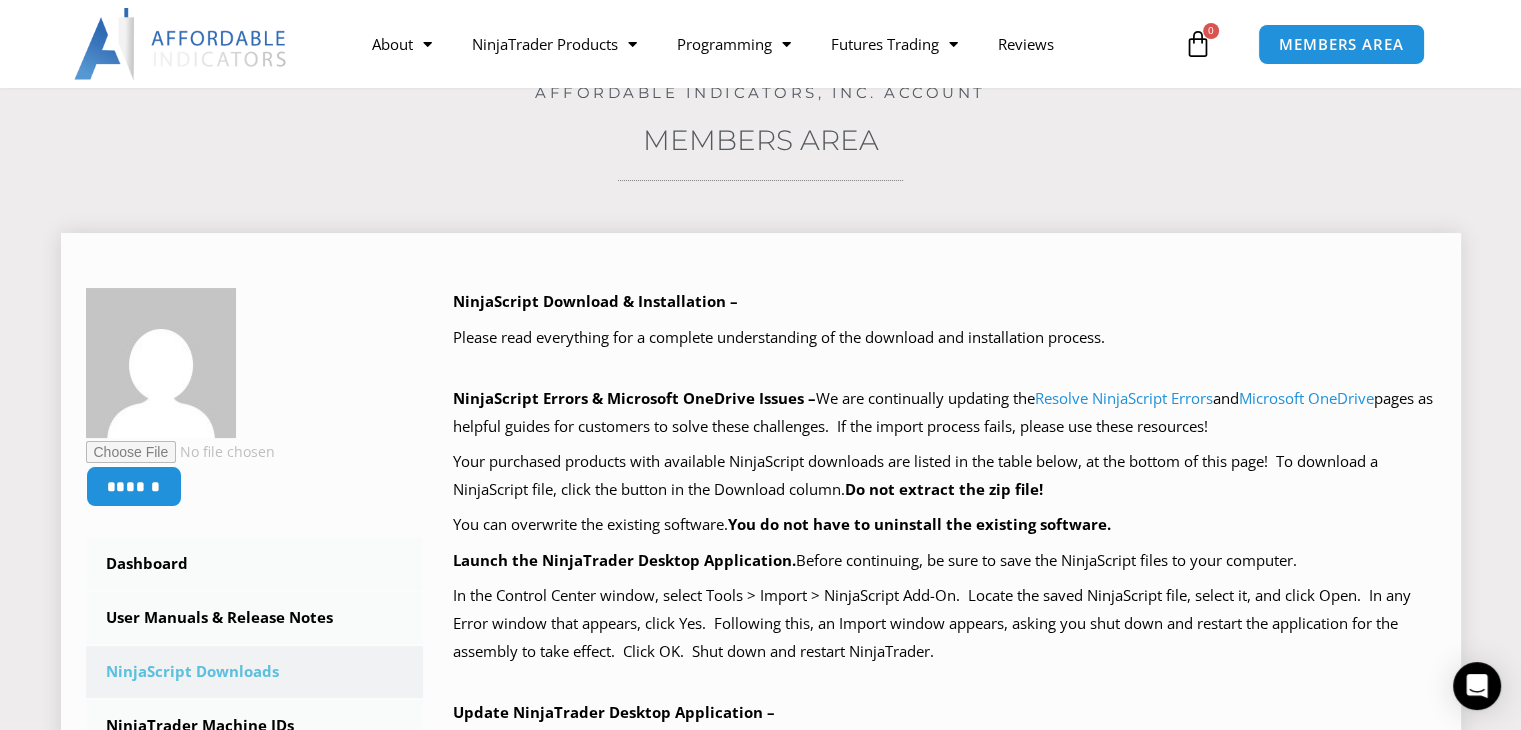 scroll, scrollTop: 100, scrollLeft: 0, axis: vertical 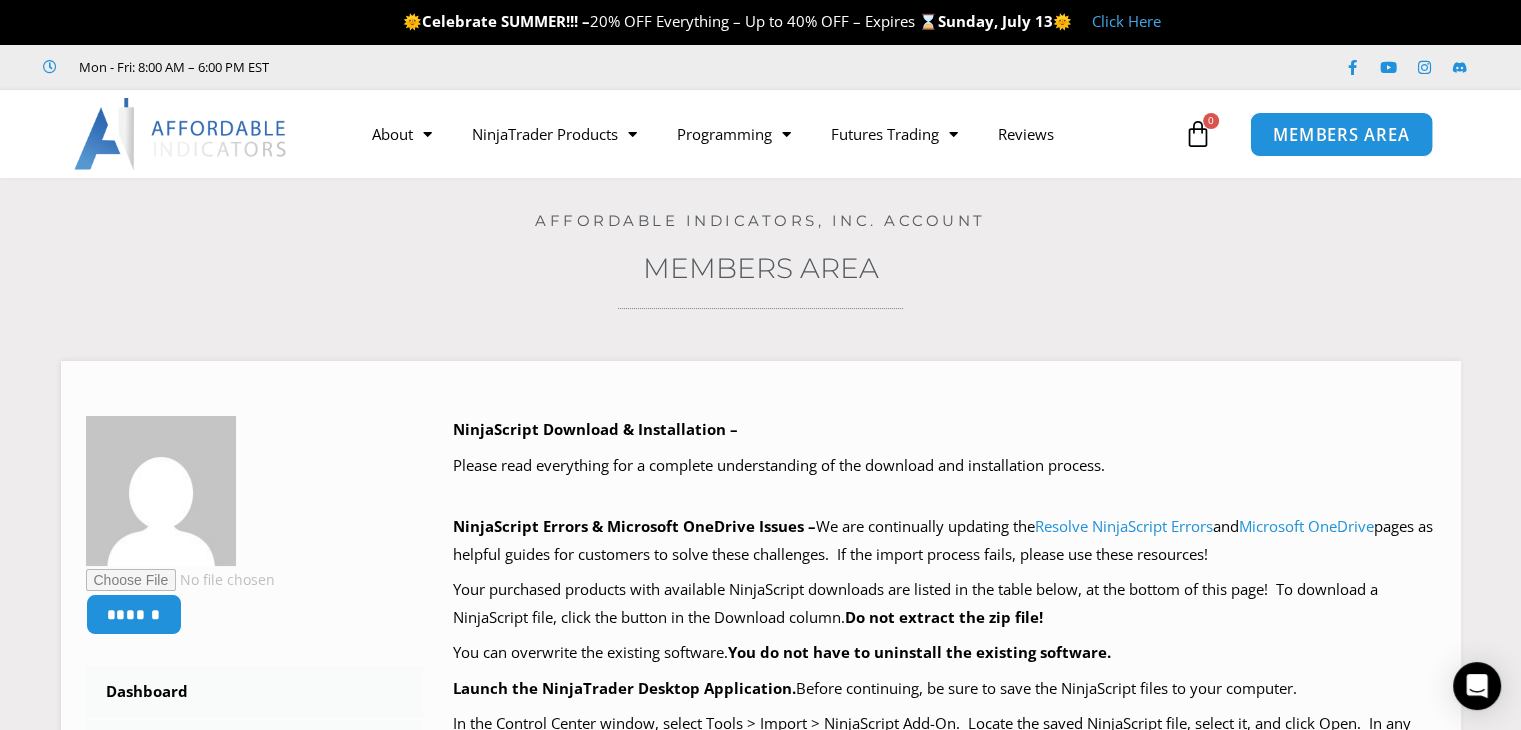 click on "MEMBERS AREA" at bounding box center (1341, 134) 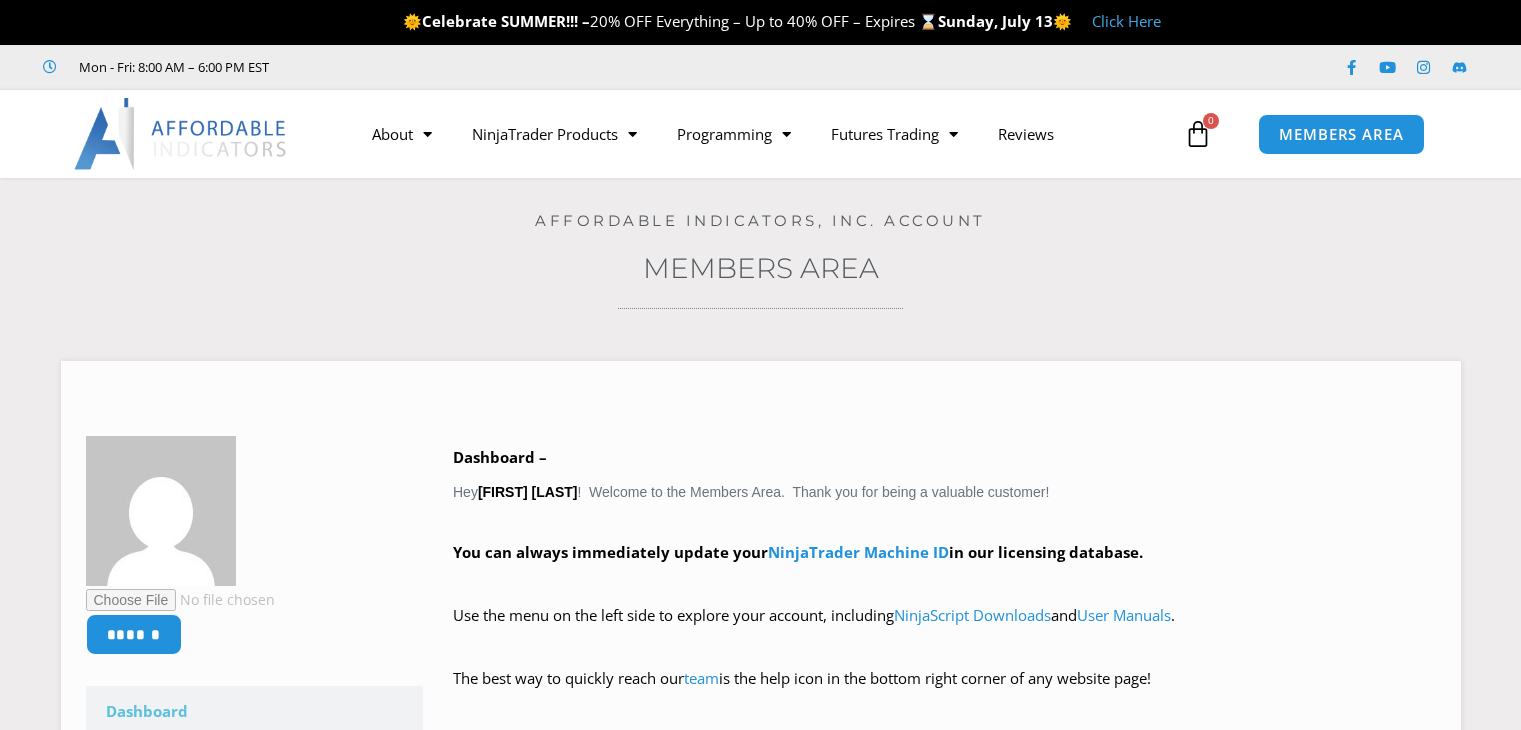 scroll, scrollTop: 0, scrollLeft: 0, axis: both 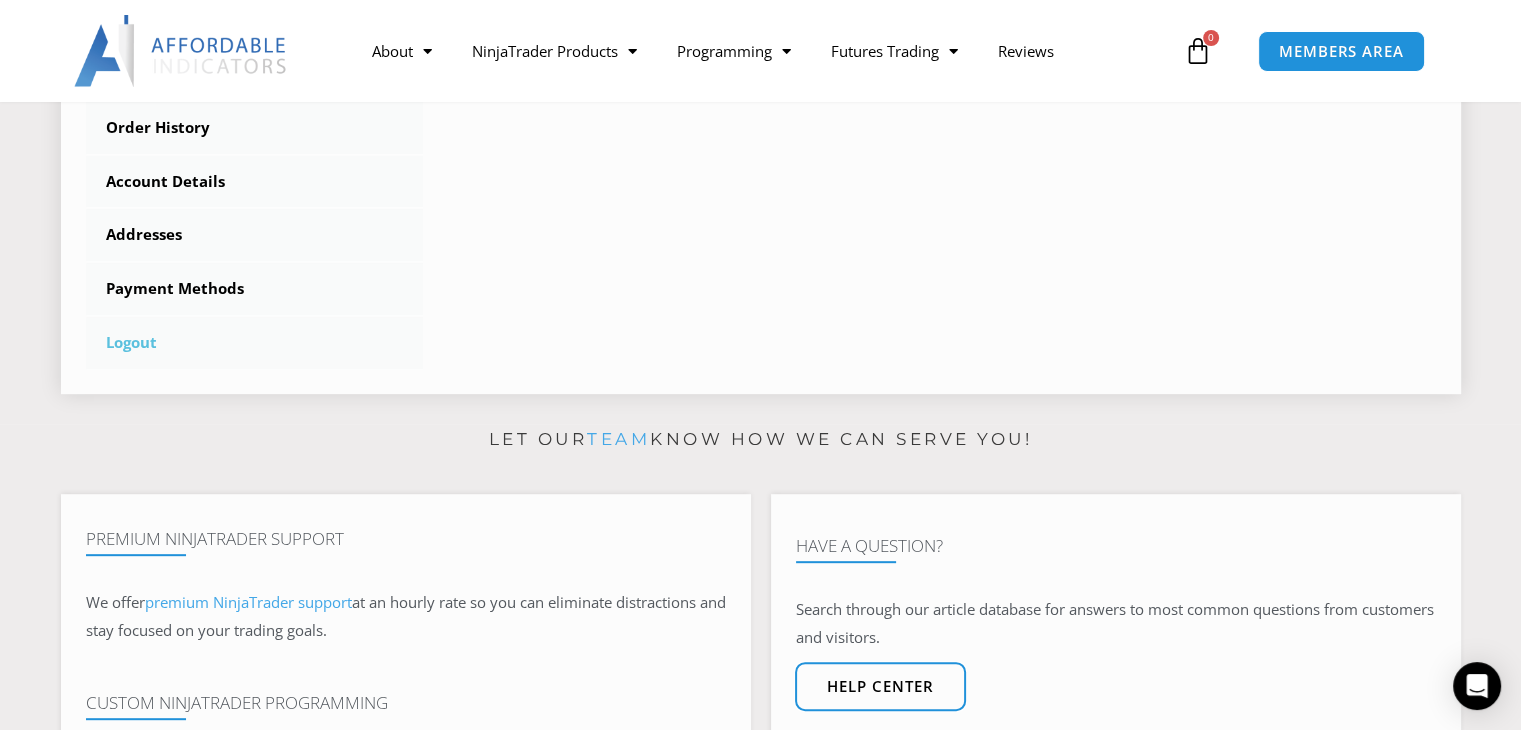 click on "Logout" at bounding box center (255, 343) 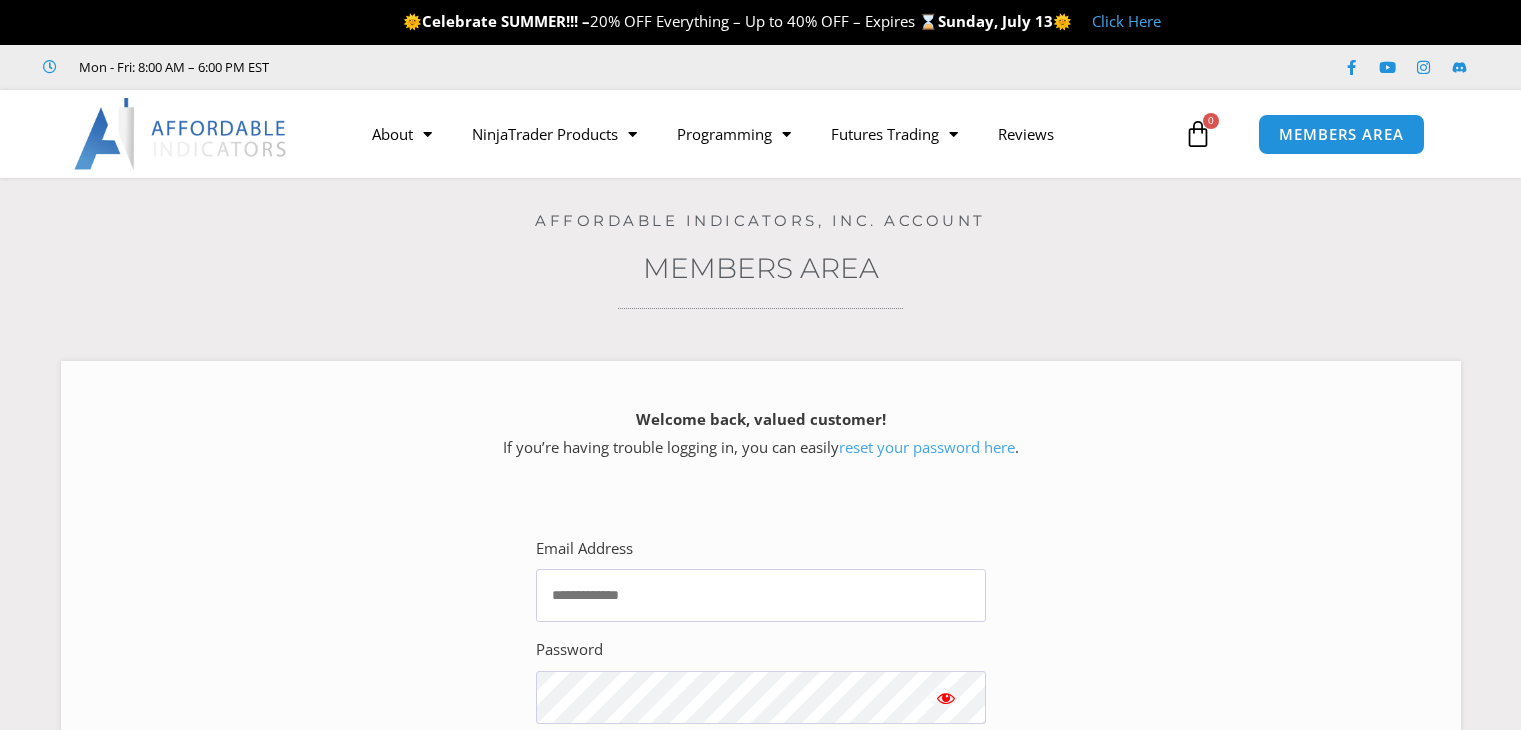 scroll, scrollTop: 0, scrollLeft: 0, axis: both 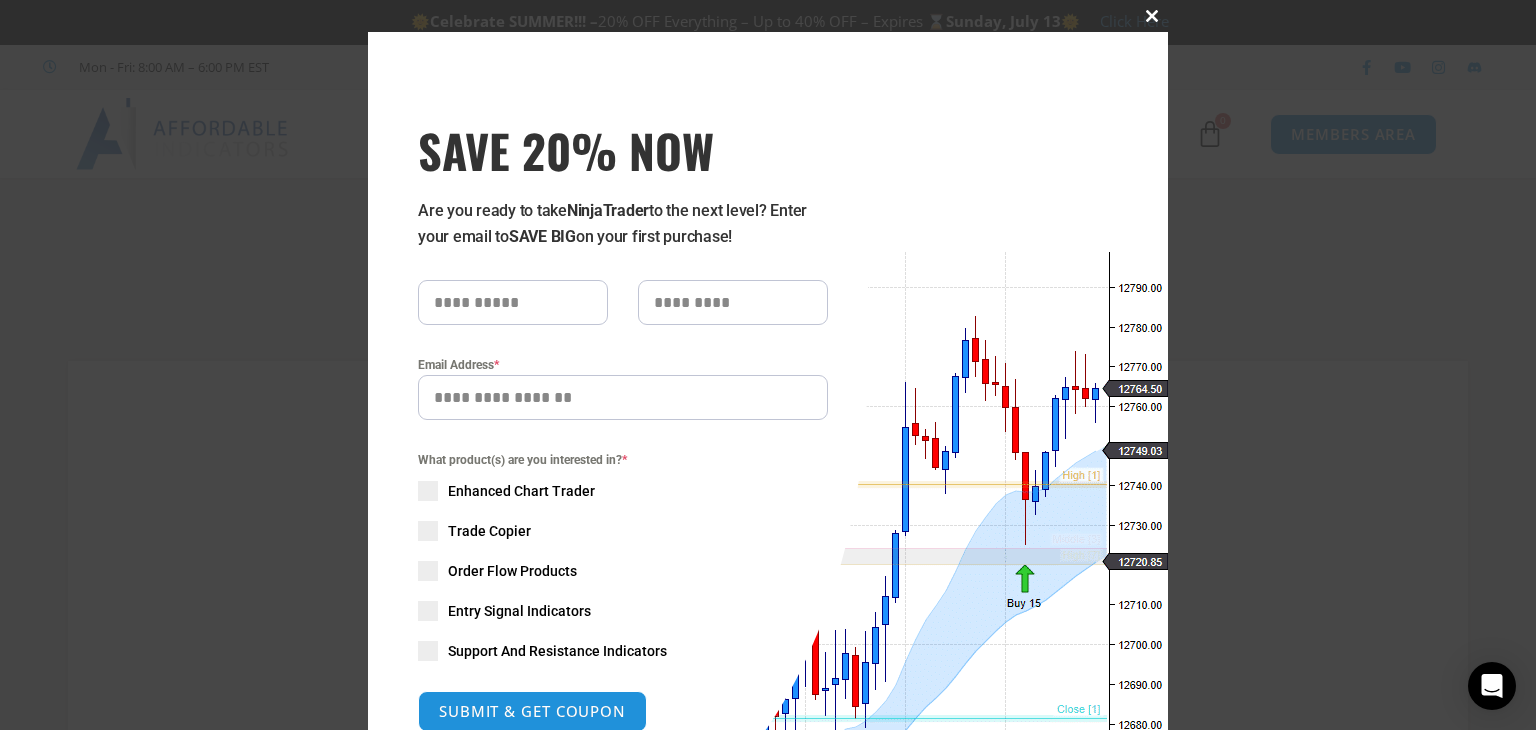 click at bounding box center (1152, 16) 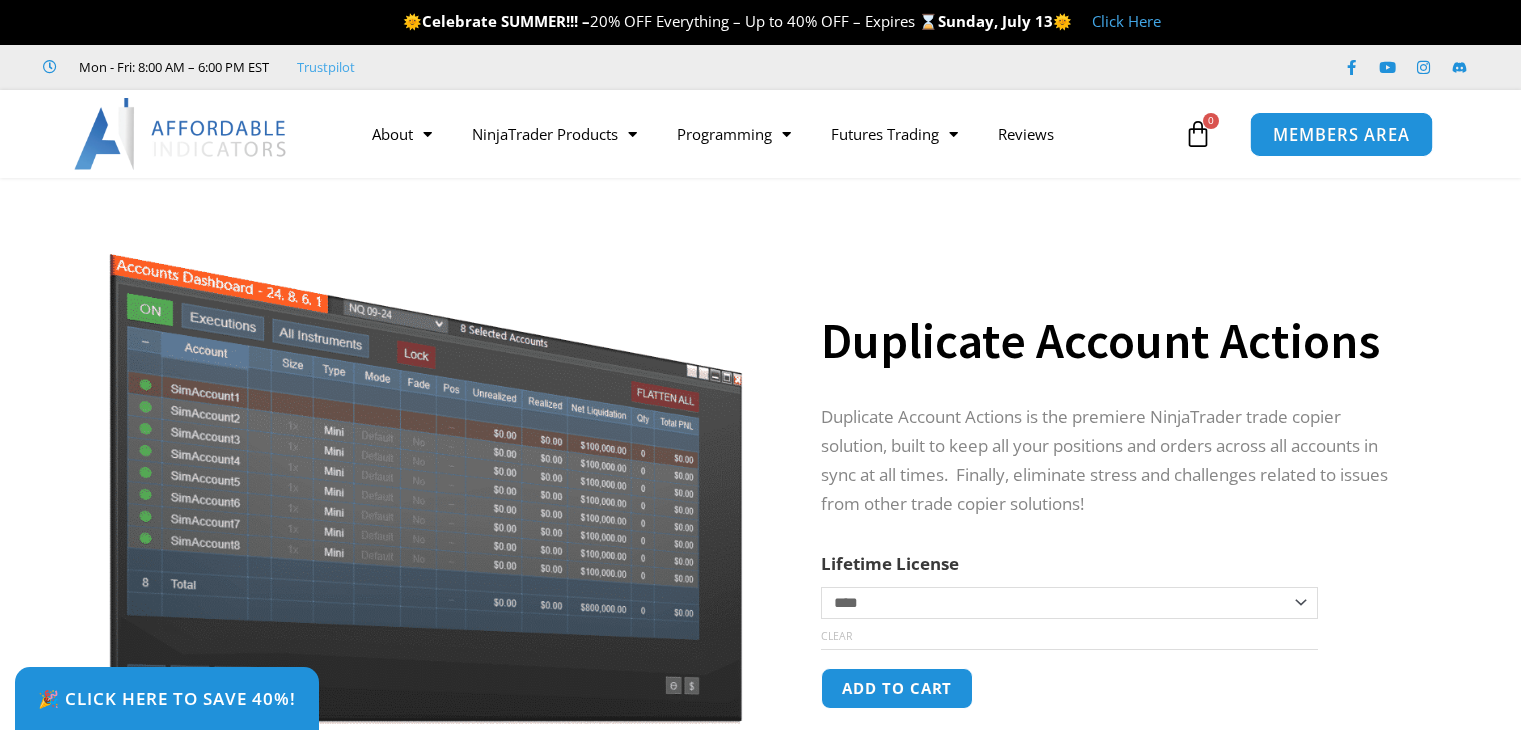 scroll, scrollTop: 0, scrollLeft: 0, axis: both 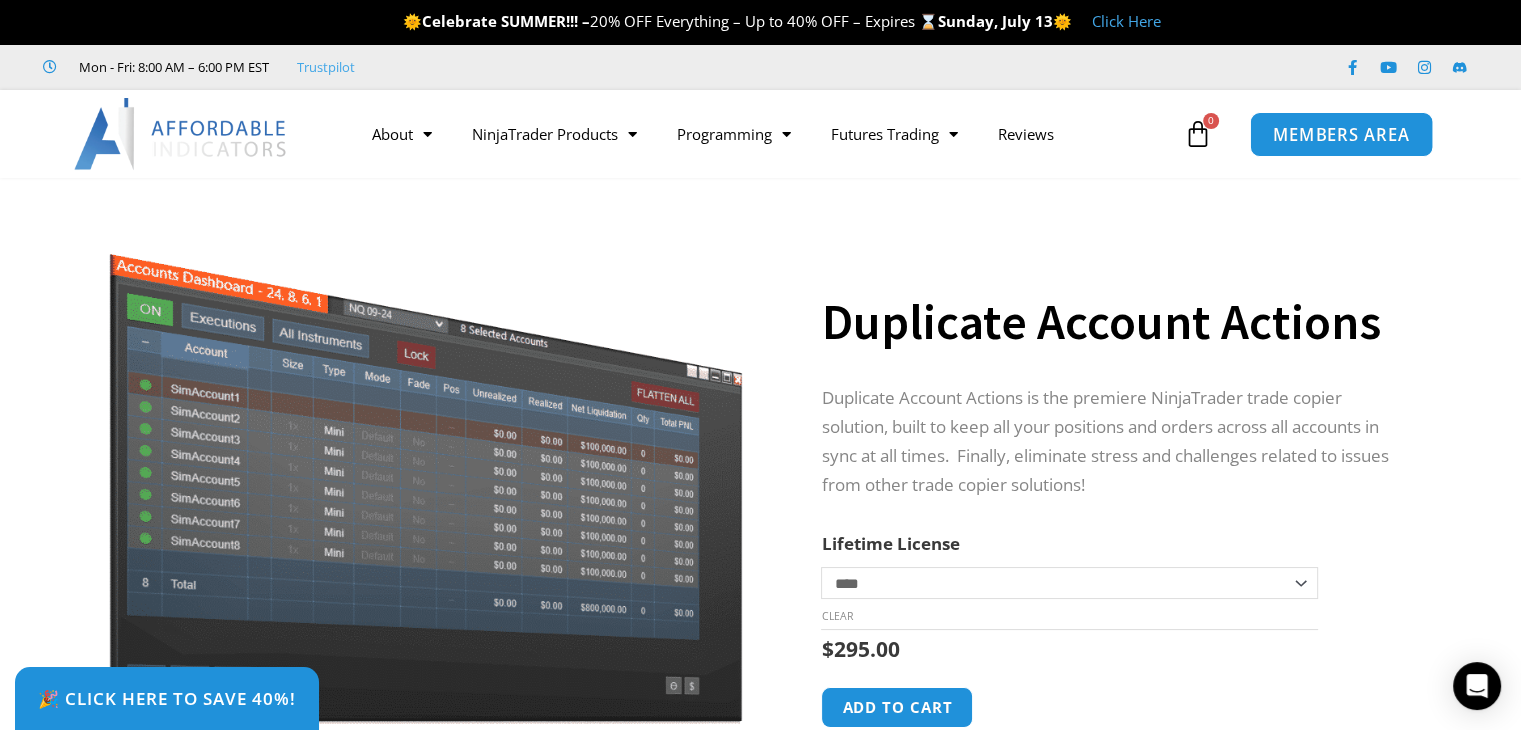 click on "MEMBERS AREA" at bounding box center (1341, 134) 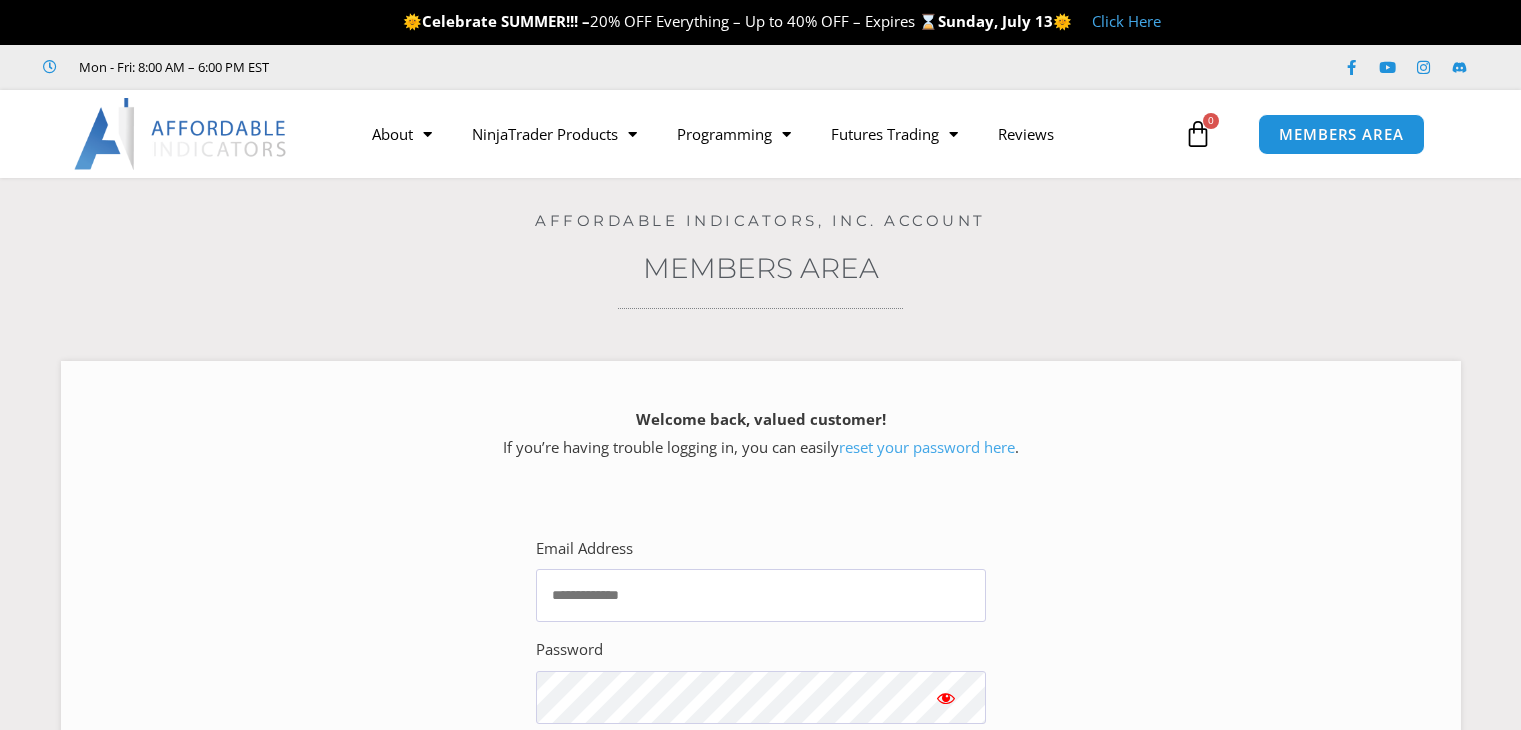 scroll, scrollTop: 0, scrollLeft: 0, axis: both 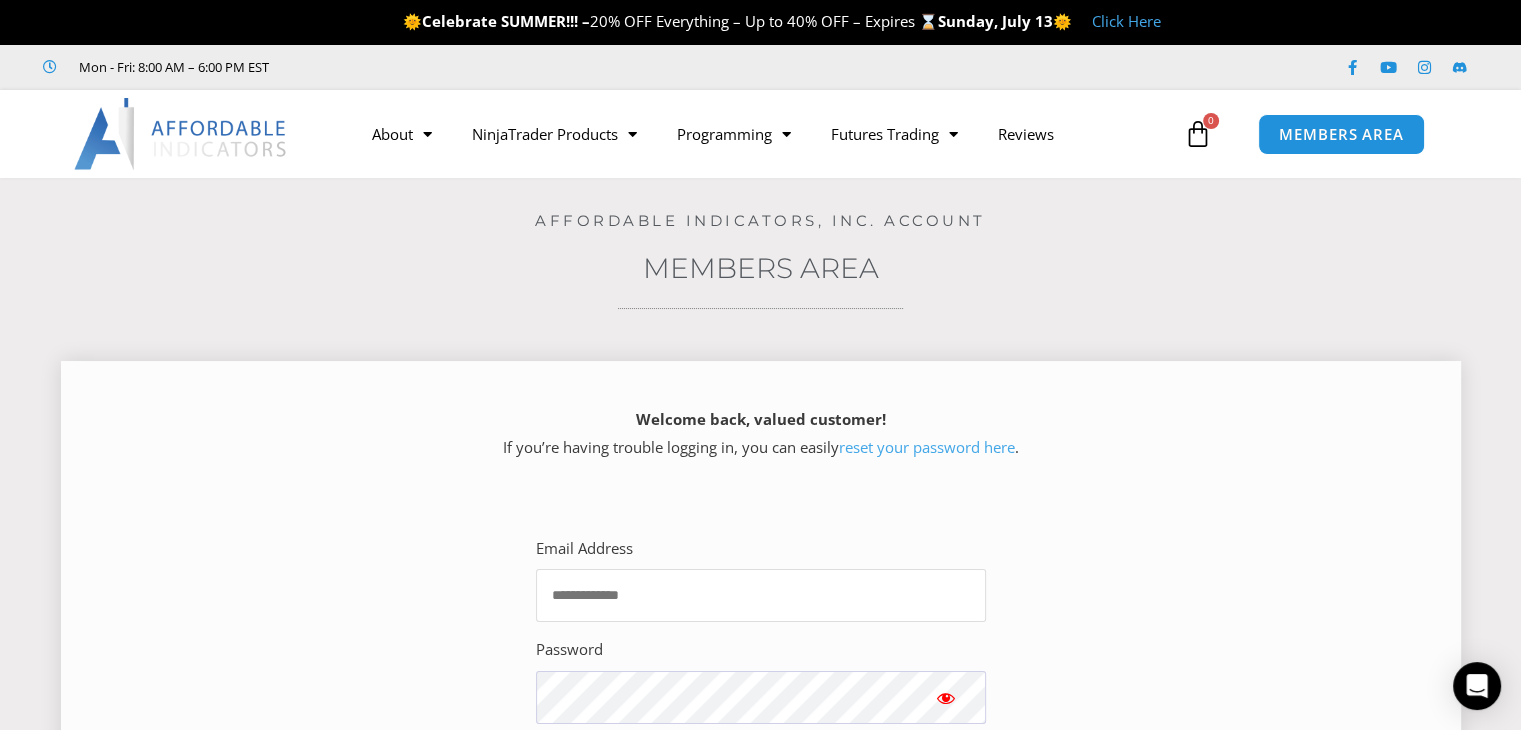 click on "Email Address" at bounding box center (761, 595) 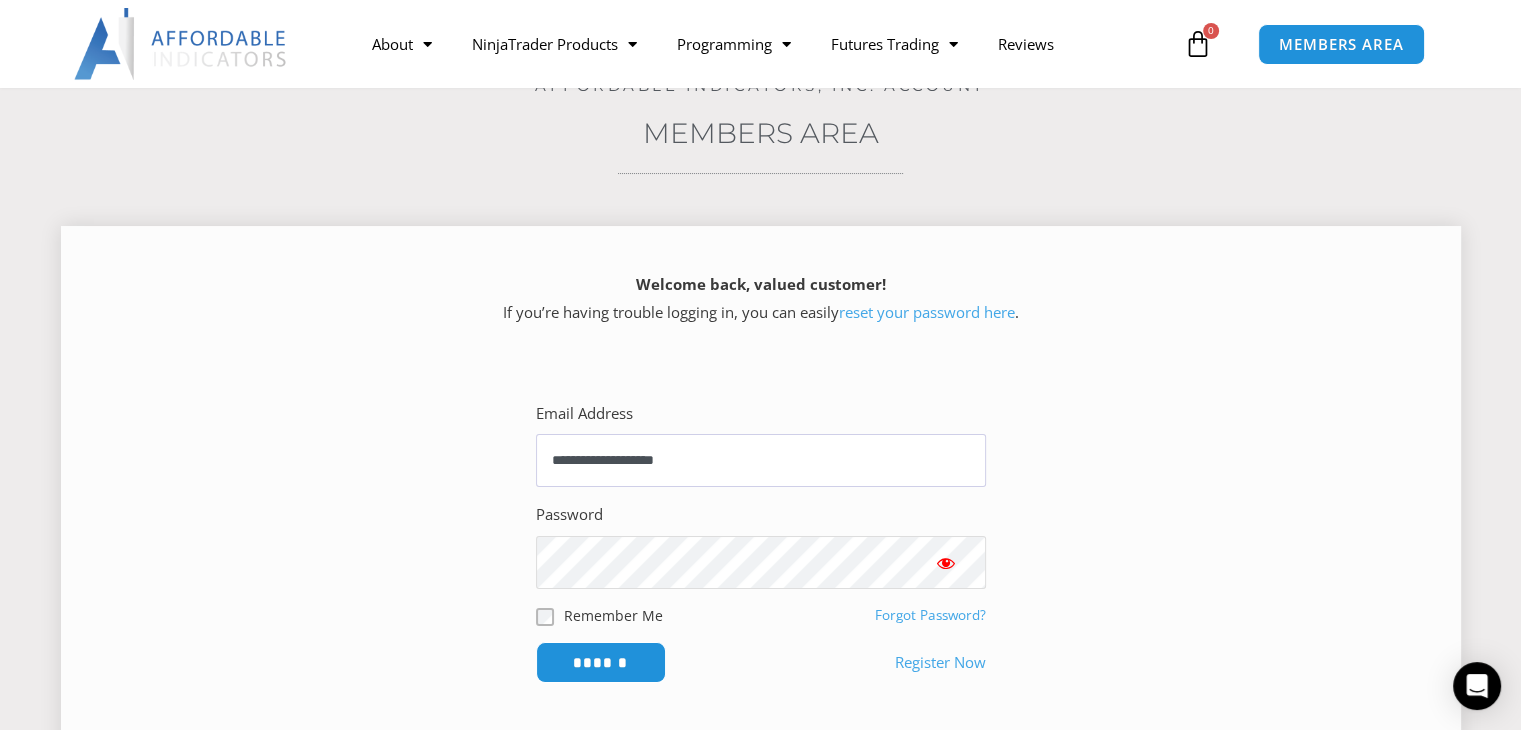 scroll, scrollTop: 200, scrollLeft: 0, axis: vertical 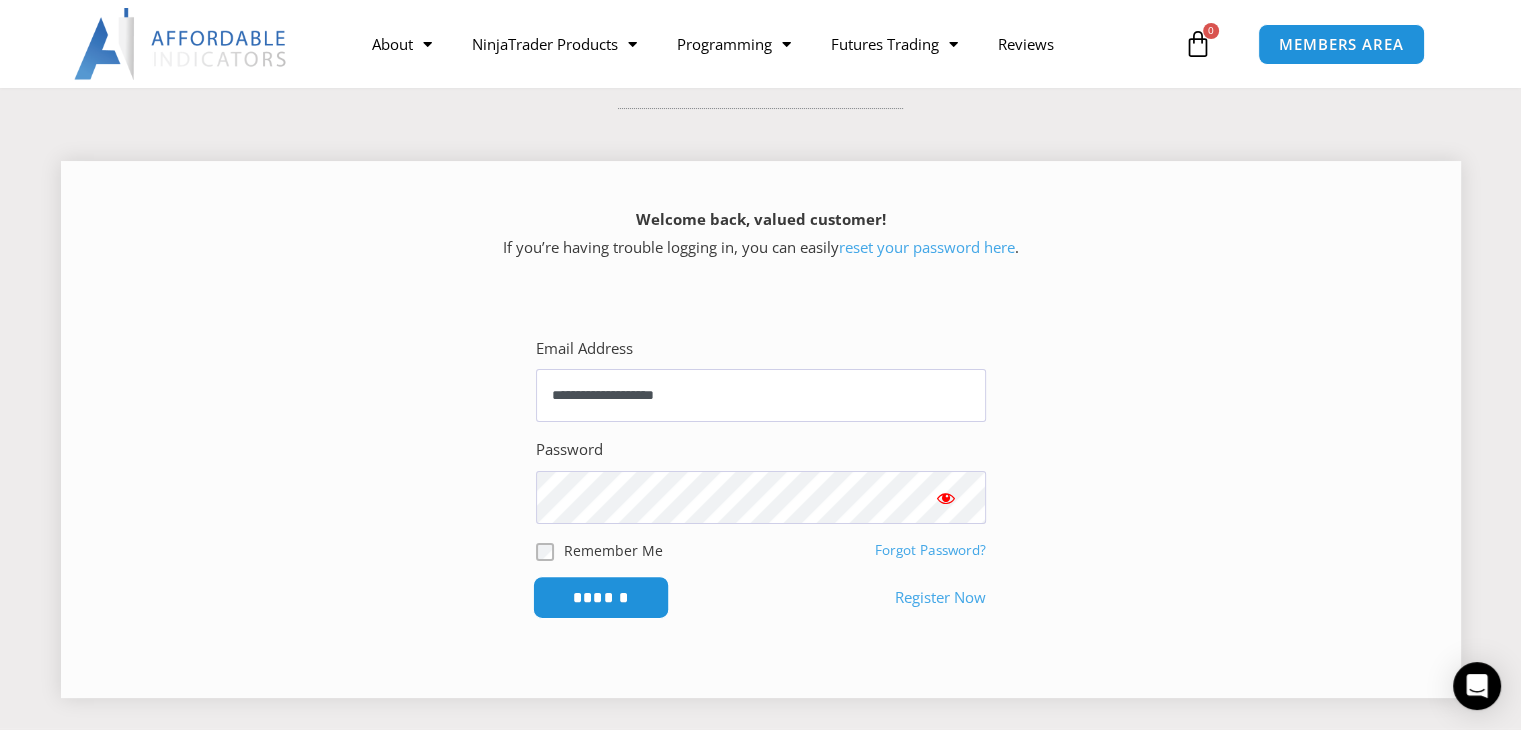 click on "******" at bounding box center [600, 597] 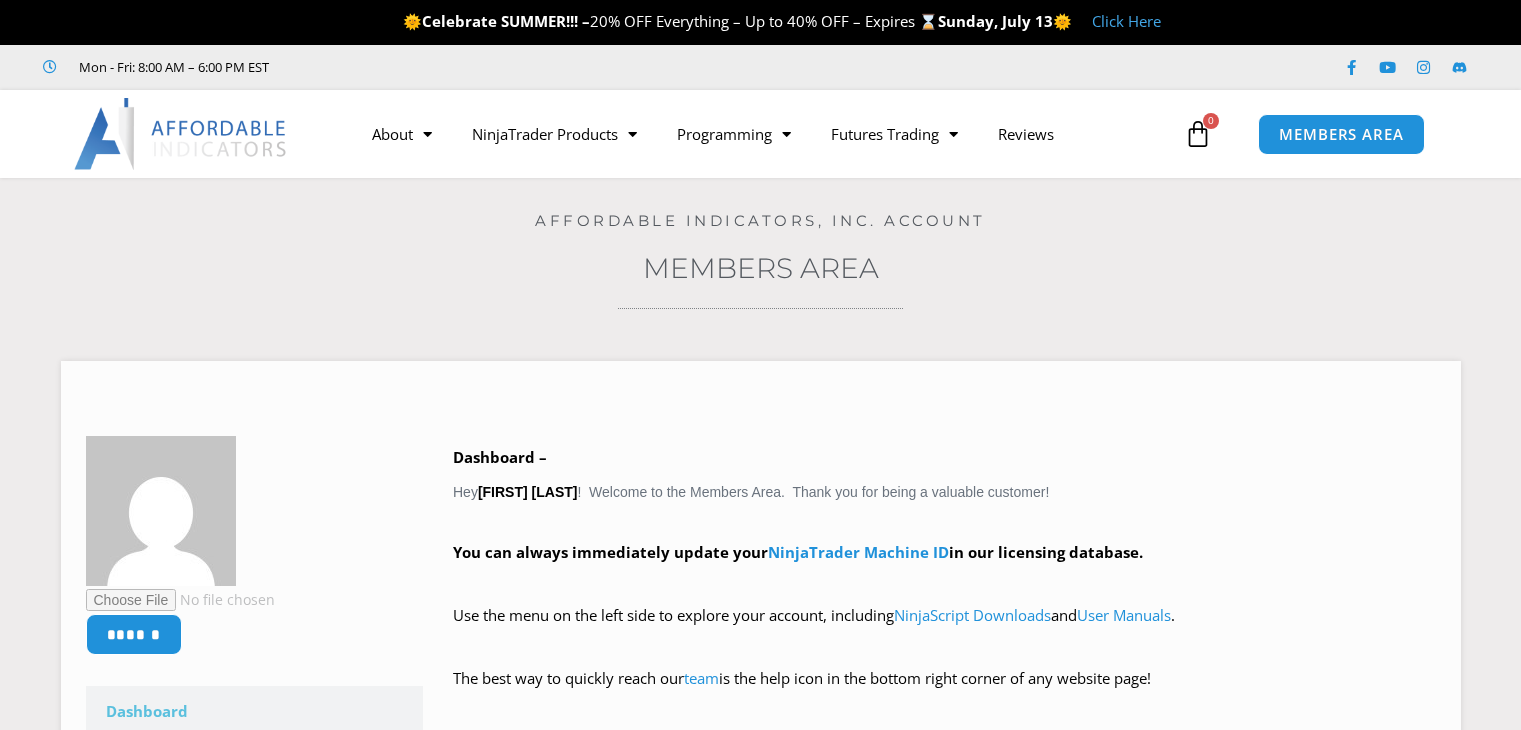 scroll, scrollTop: 0, scrollLeft: 0, axis: both 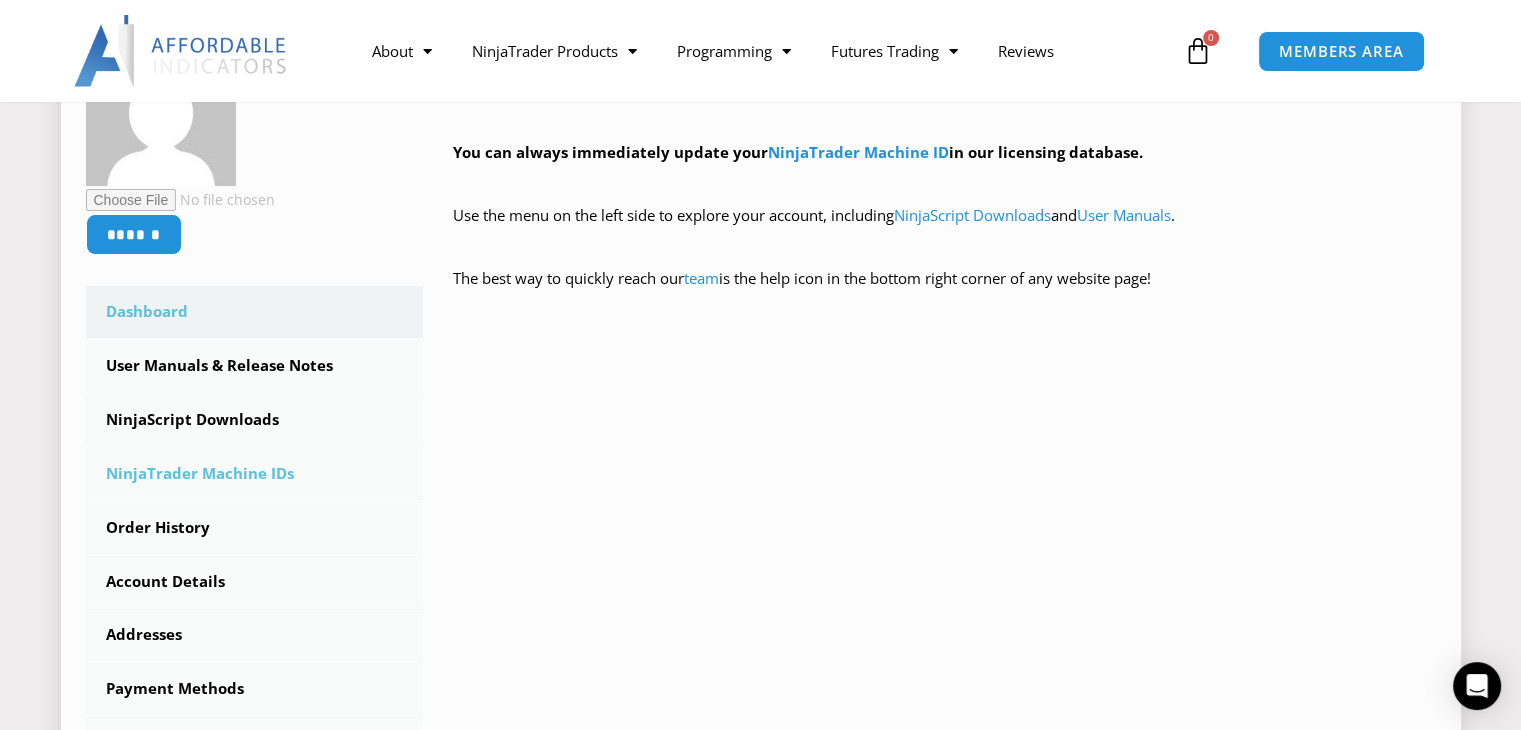 click on "NinjaTrader Machine IDs" at bounding box center (255, 474) 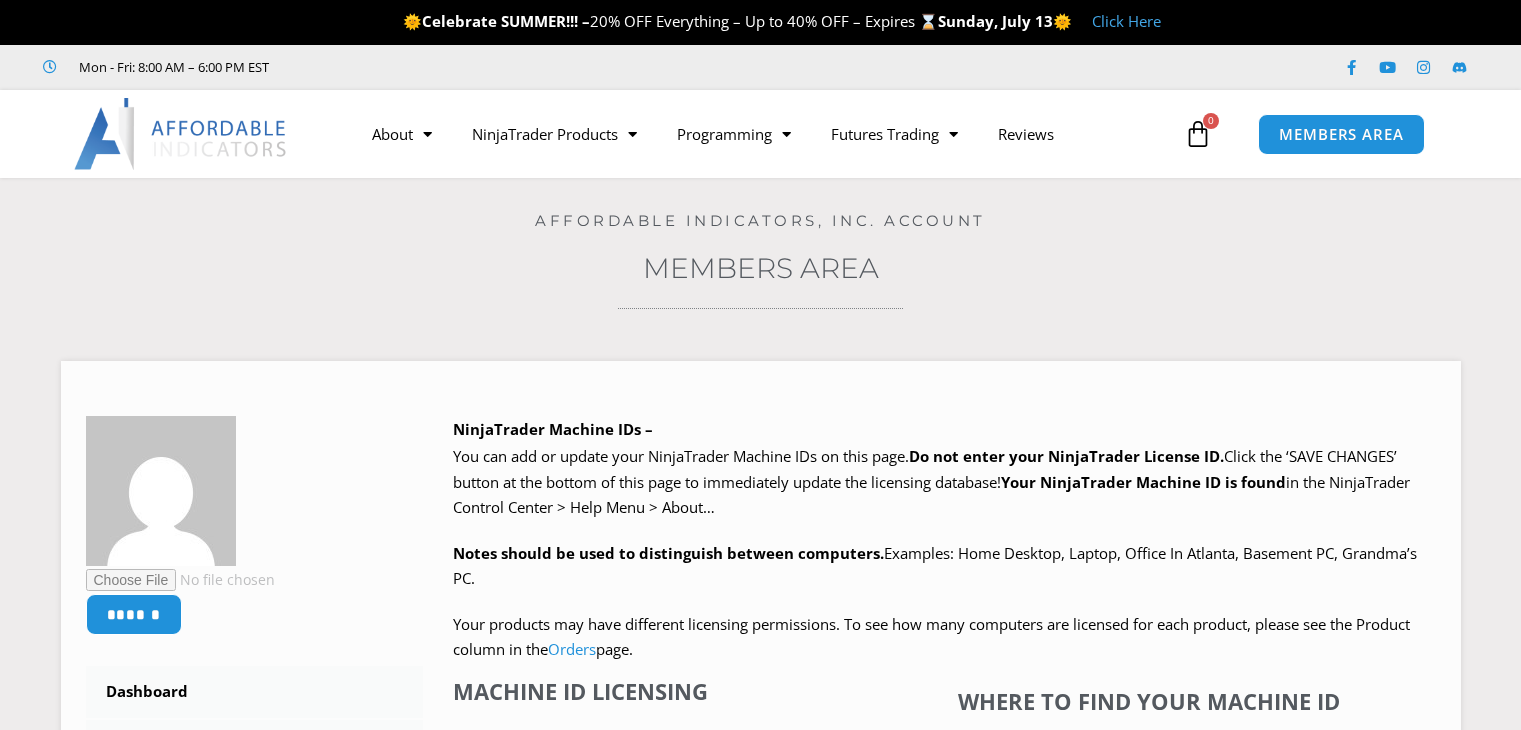 scroll, scrollTop: 0, scrollLeft: 0, axis: both 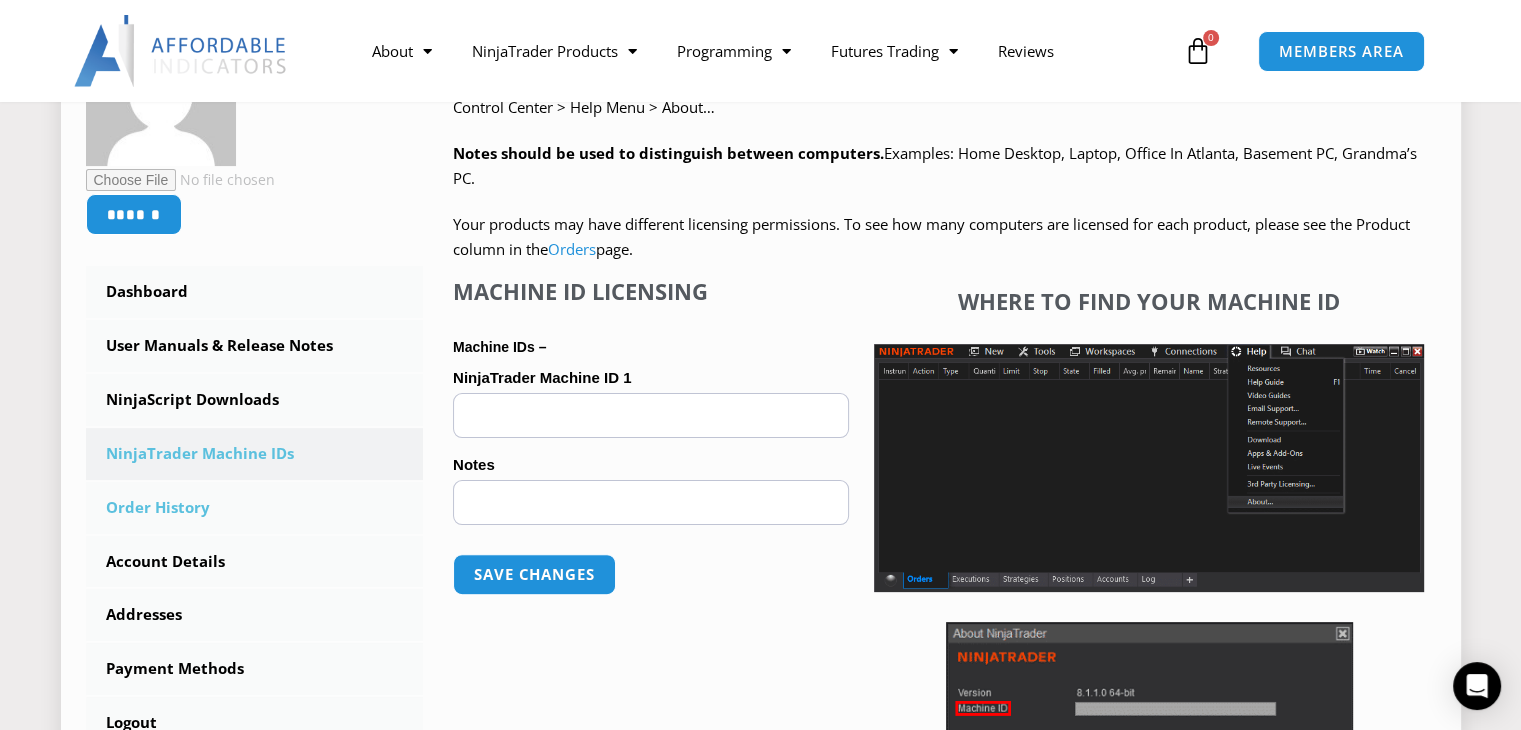 click on "Order History" at bounding box center (255, 508) 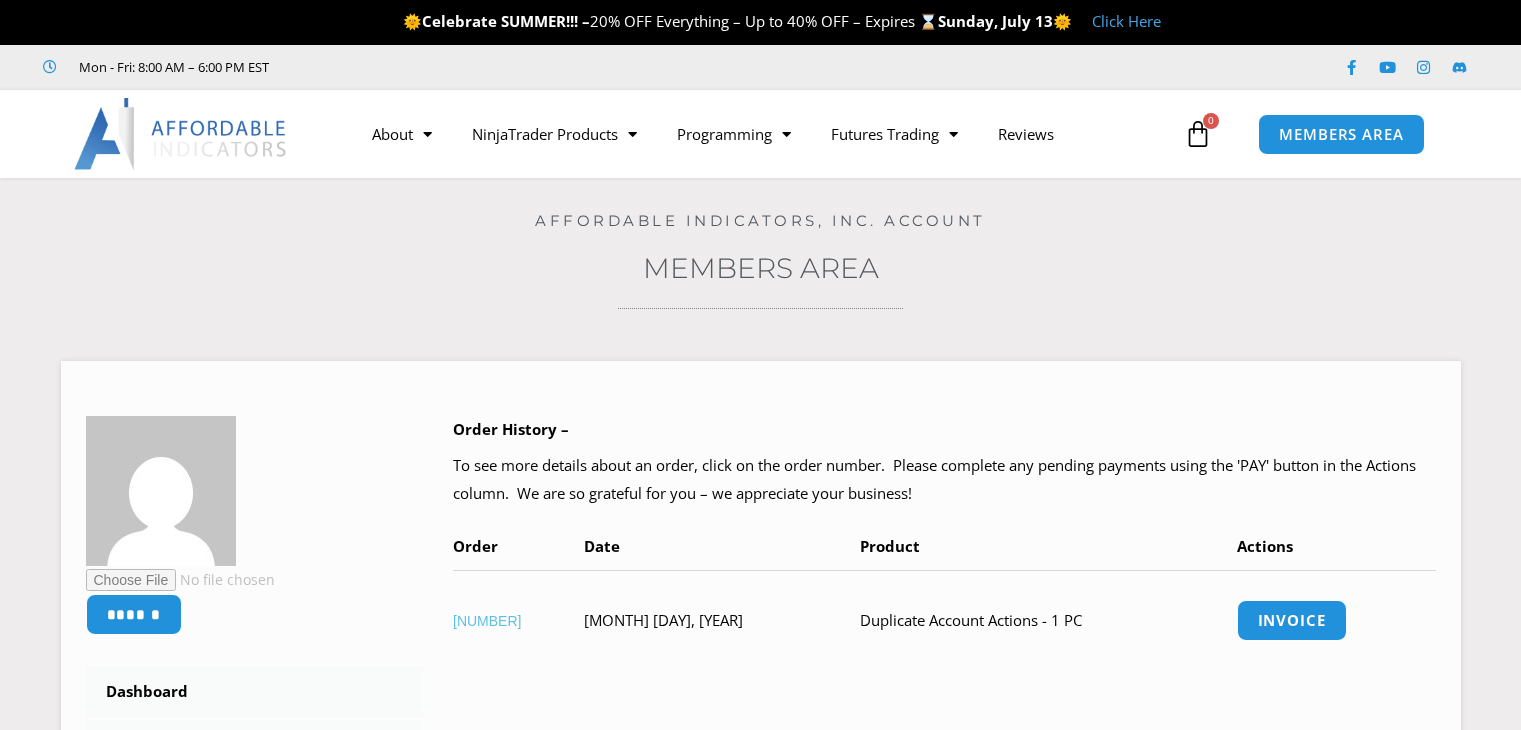 scroll, scrollTop: 0, scrollLeft: 0, axis: both 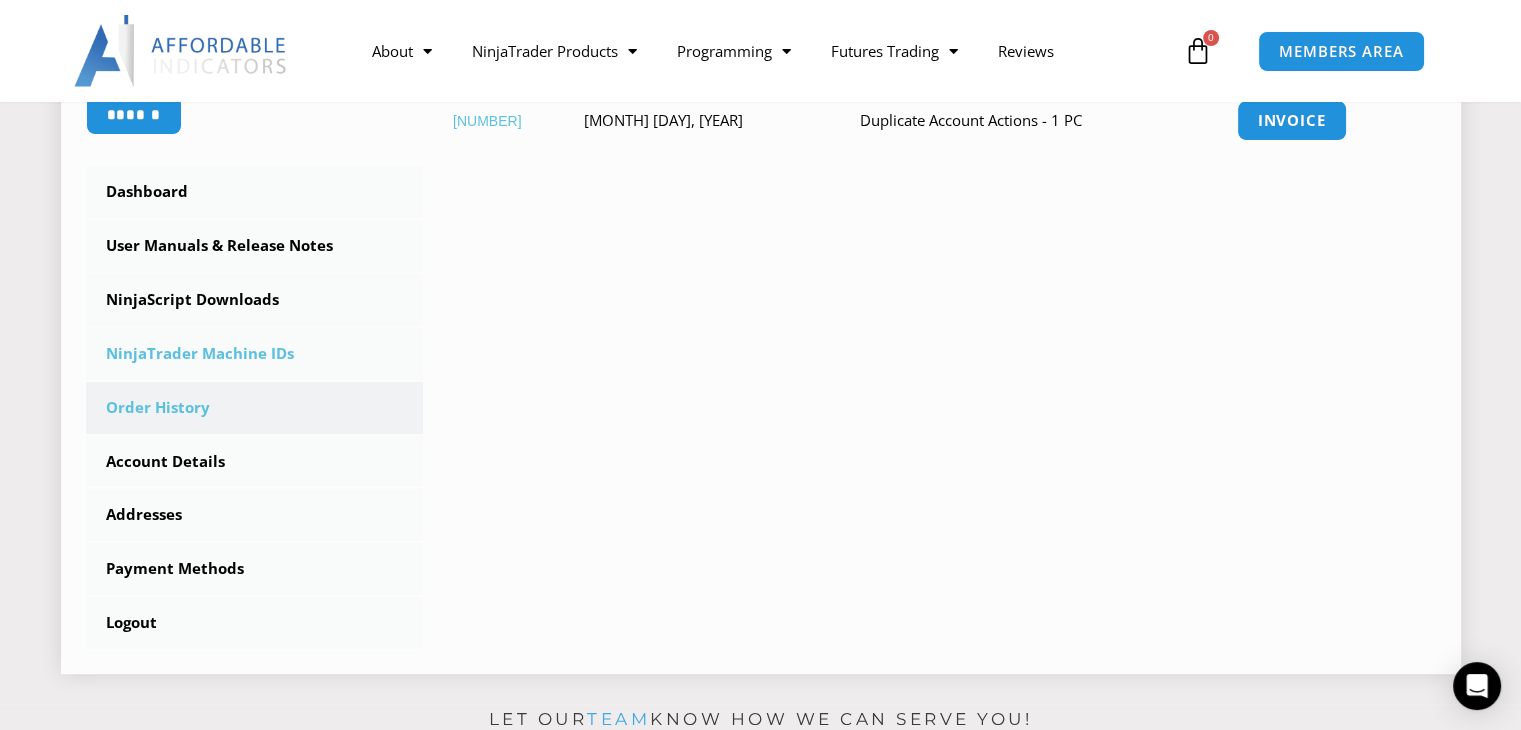 click on "NinjaTrader Machine IDs" at bounding box center (255, 354) 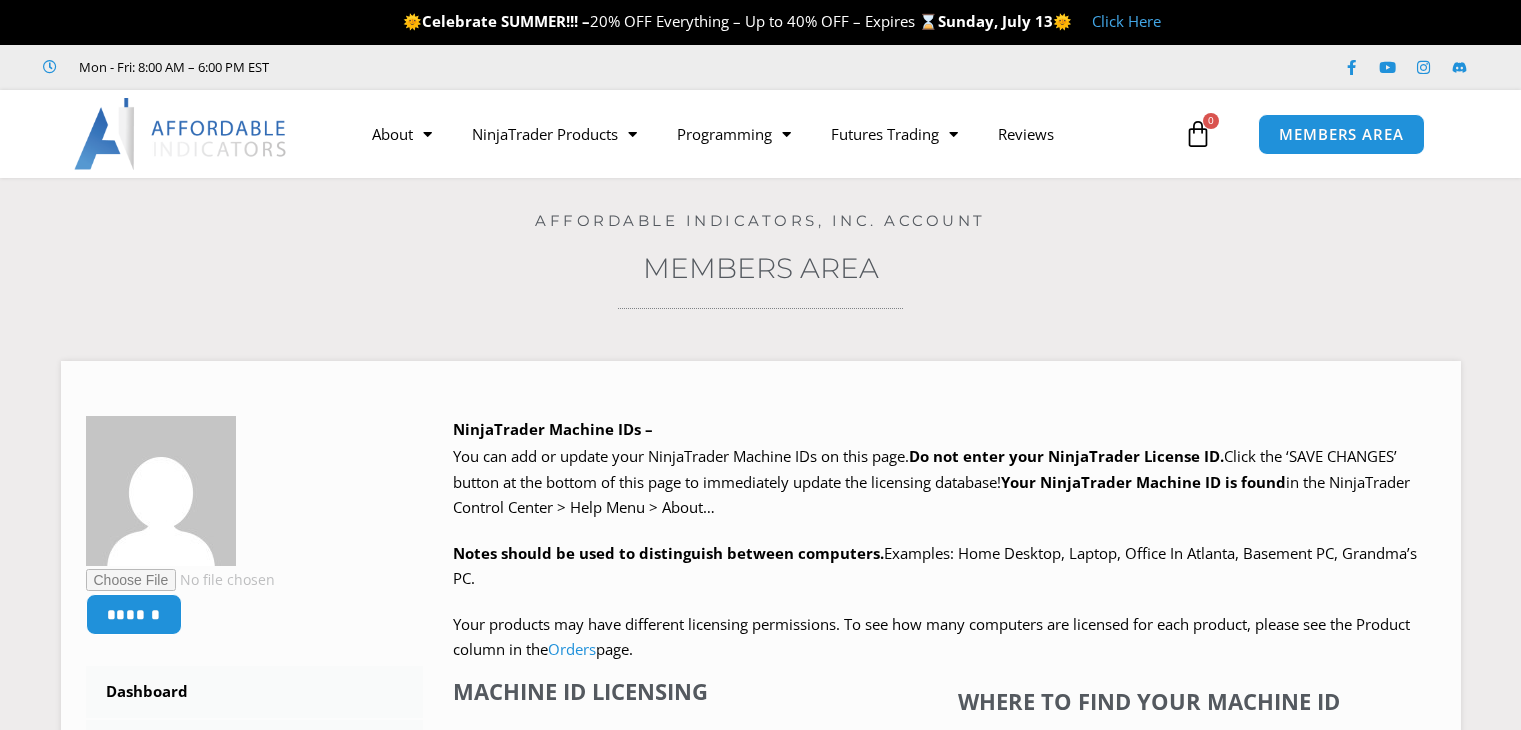 scroll, scrollTop: 0, scrollLeft: 0, axis: both 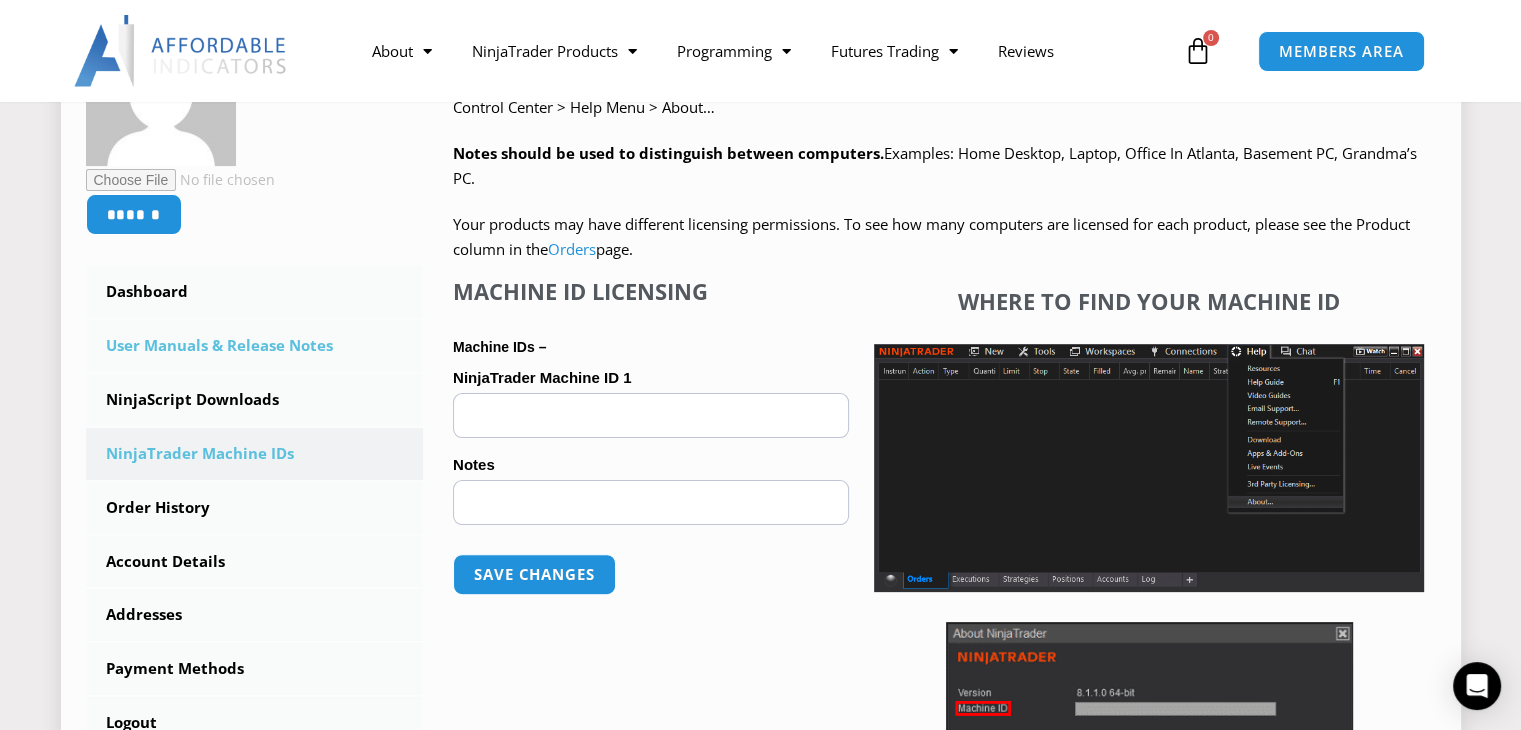 click on "User Manuals & Release Notes" at bounding box center (255, 346) 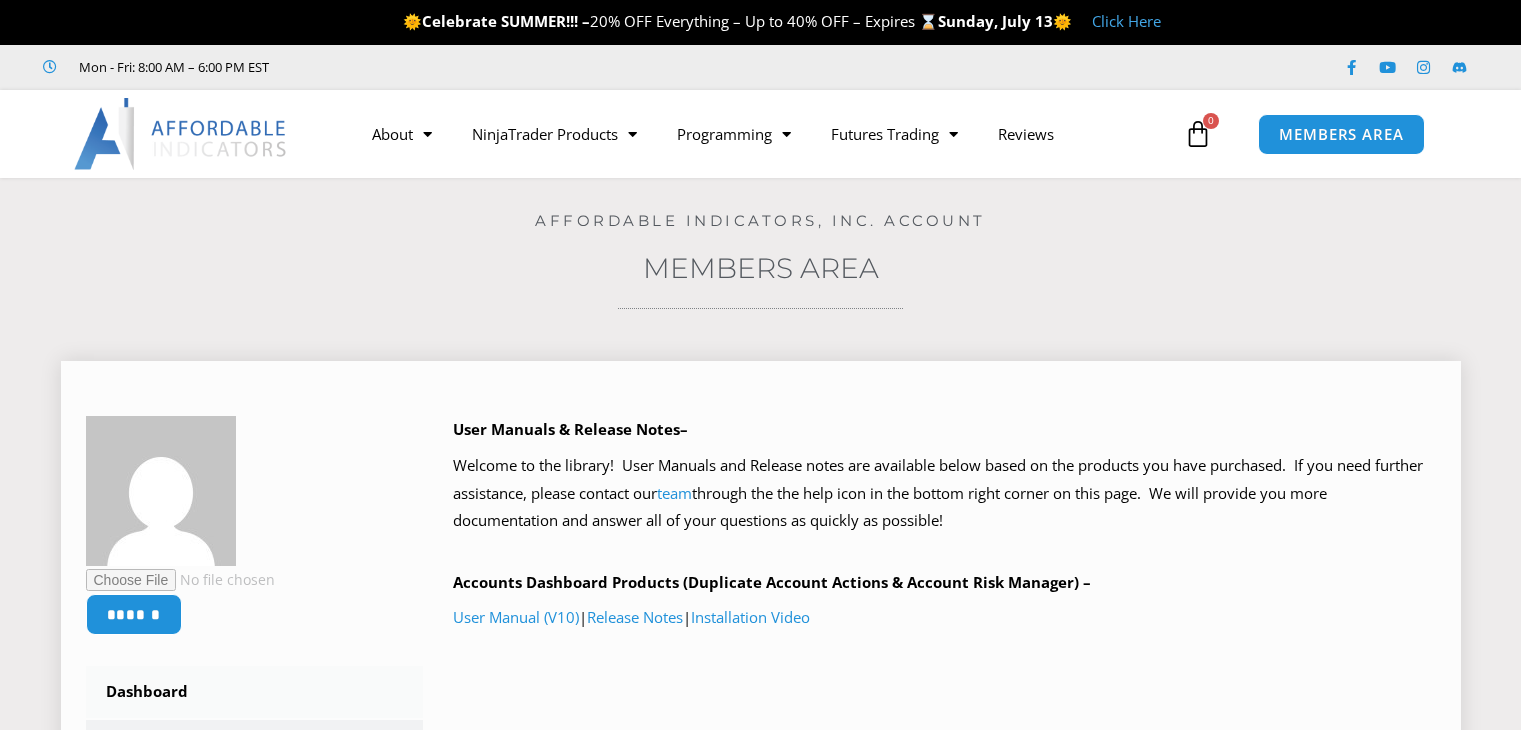 scroll, scrollTop: 0, scrollLeft: 0, axis: both 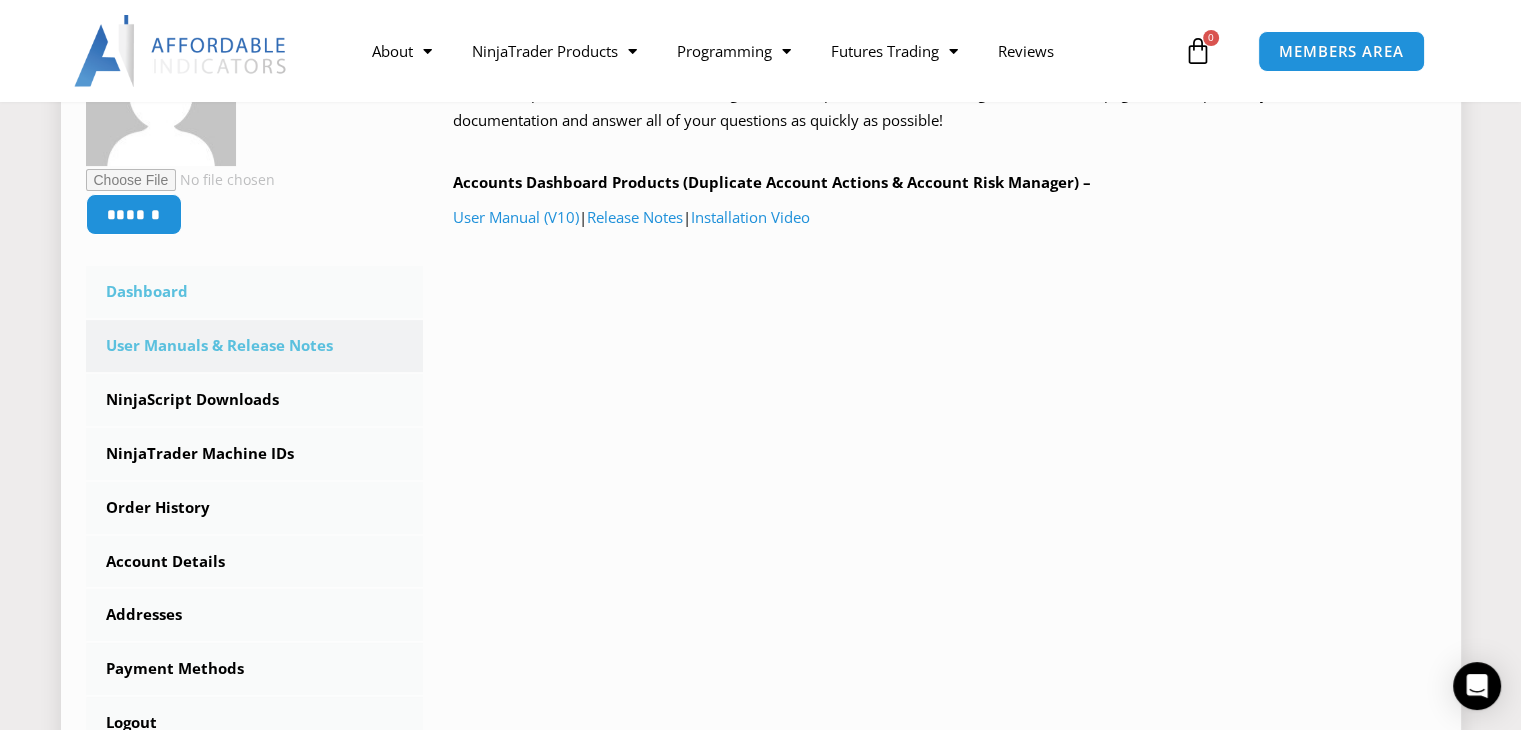 click on "Dashboard" at bounding box center (255, 292) 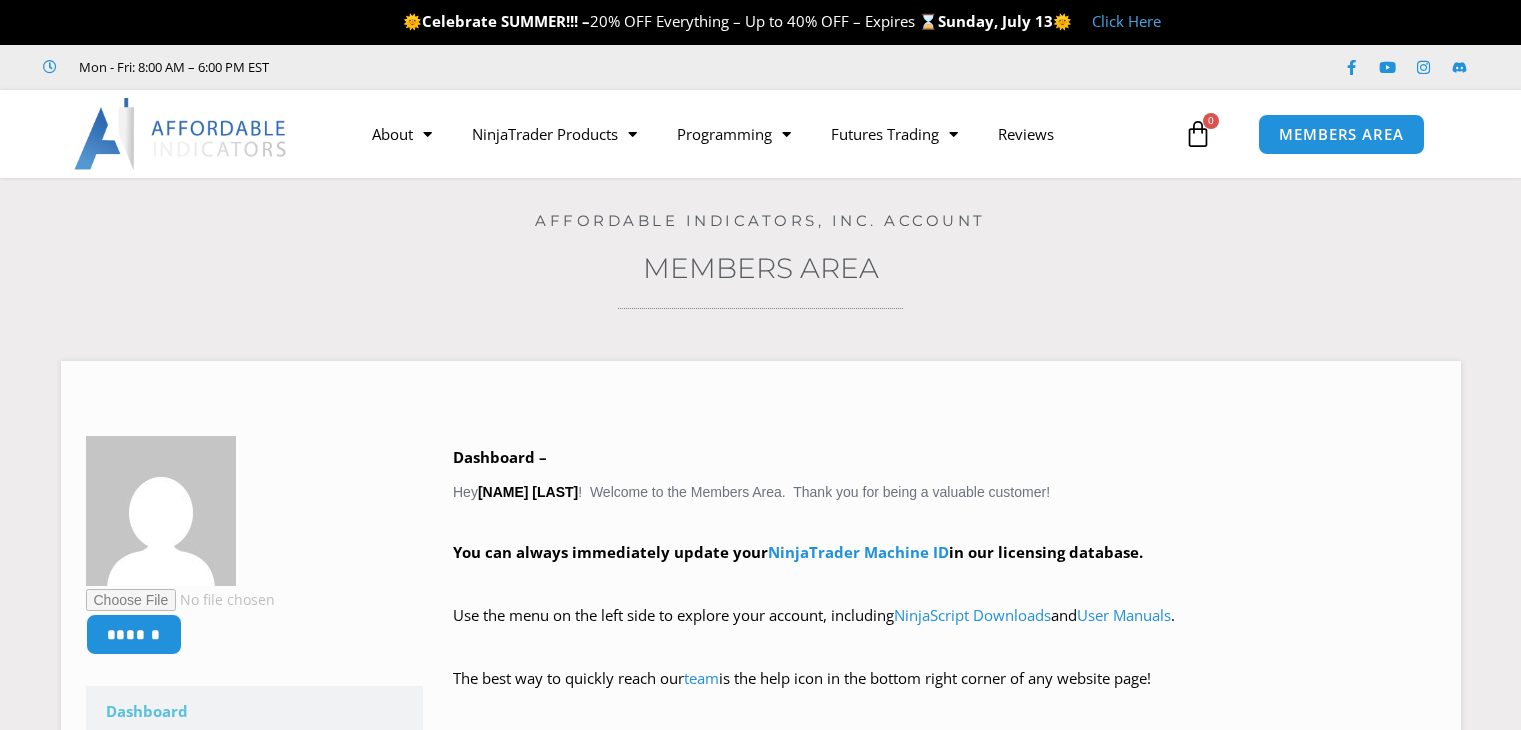 scroll, scrollTop: 0, scrollLeft: 0, axis: both 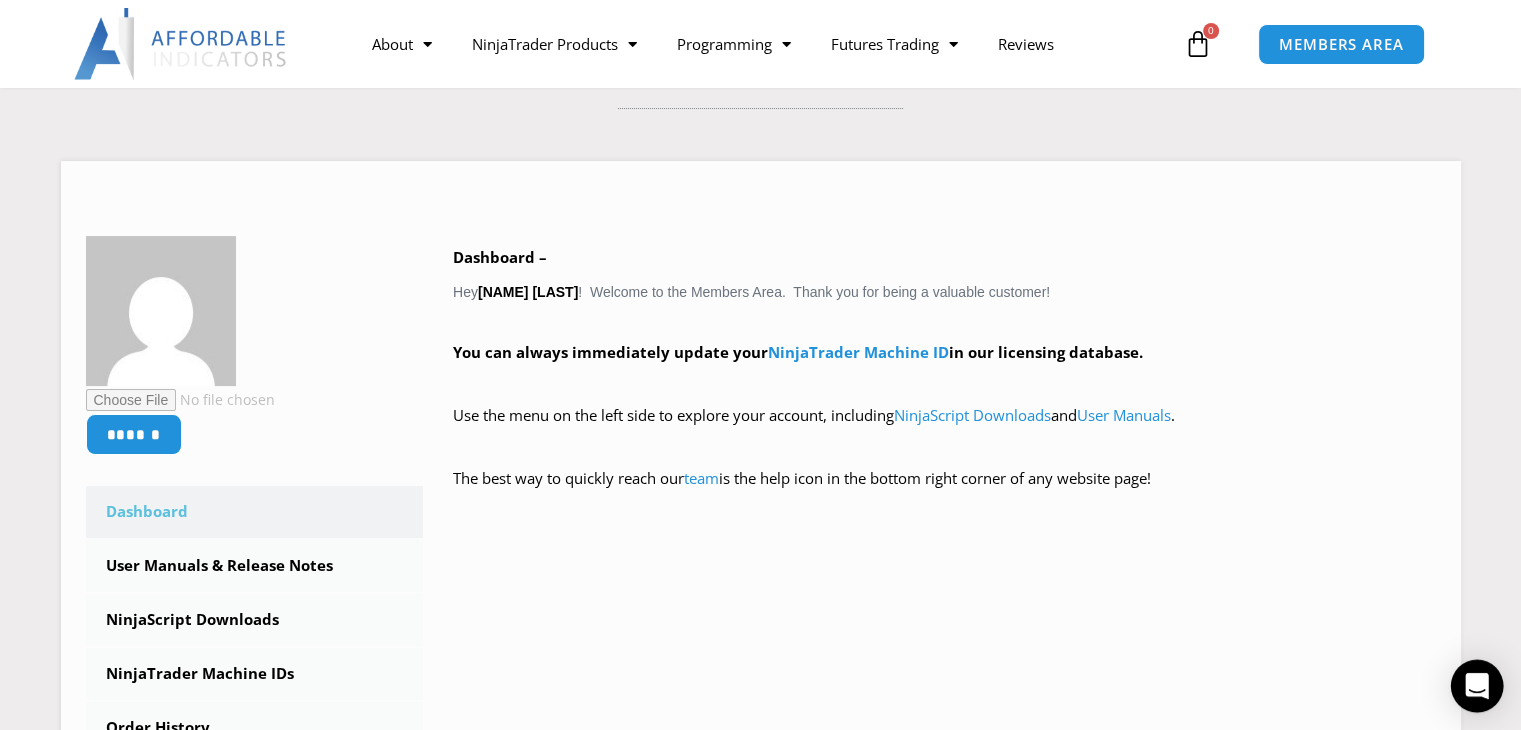 click 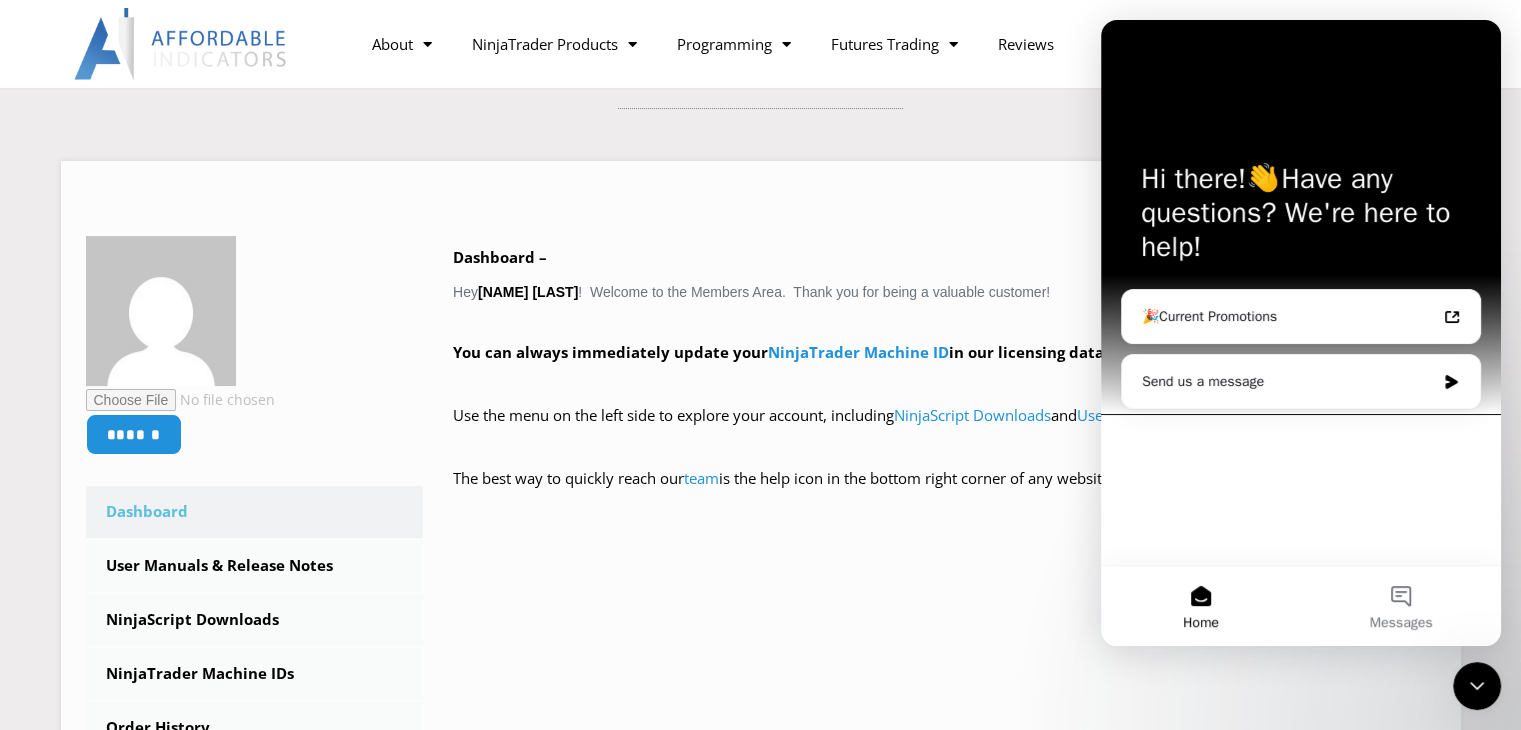 scroll, scrollTop: 0, scrollLeft: 0, axis: both 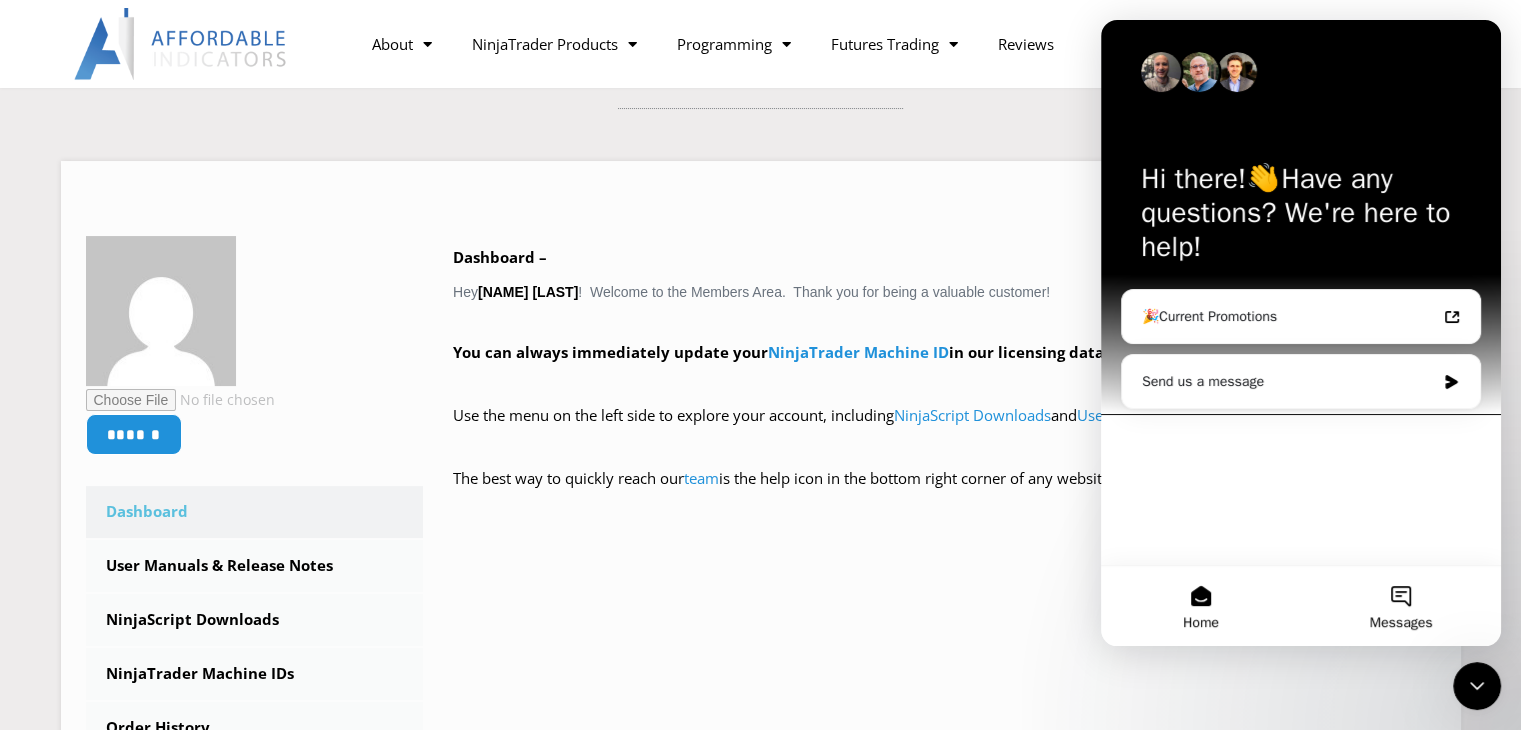 click on "Messages" at bounding box center (1401, 606) 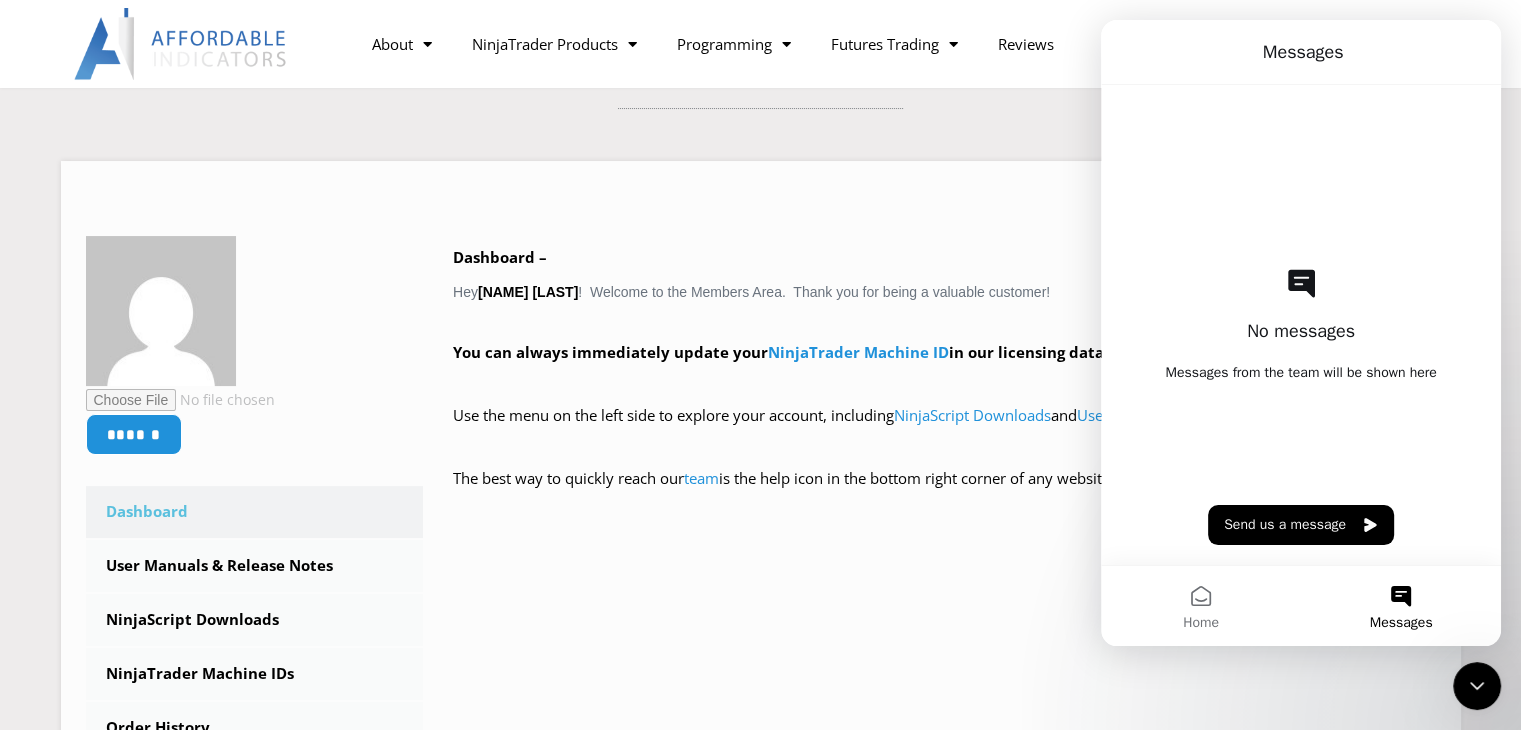 click on "No messages Messages from the team will be shown here Send us a message" at bounding box center [1301, 325] 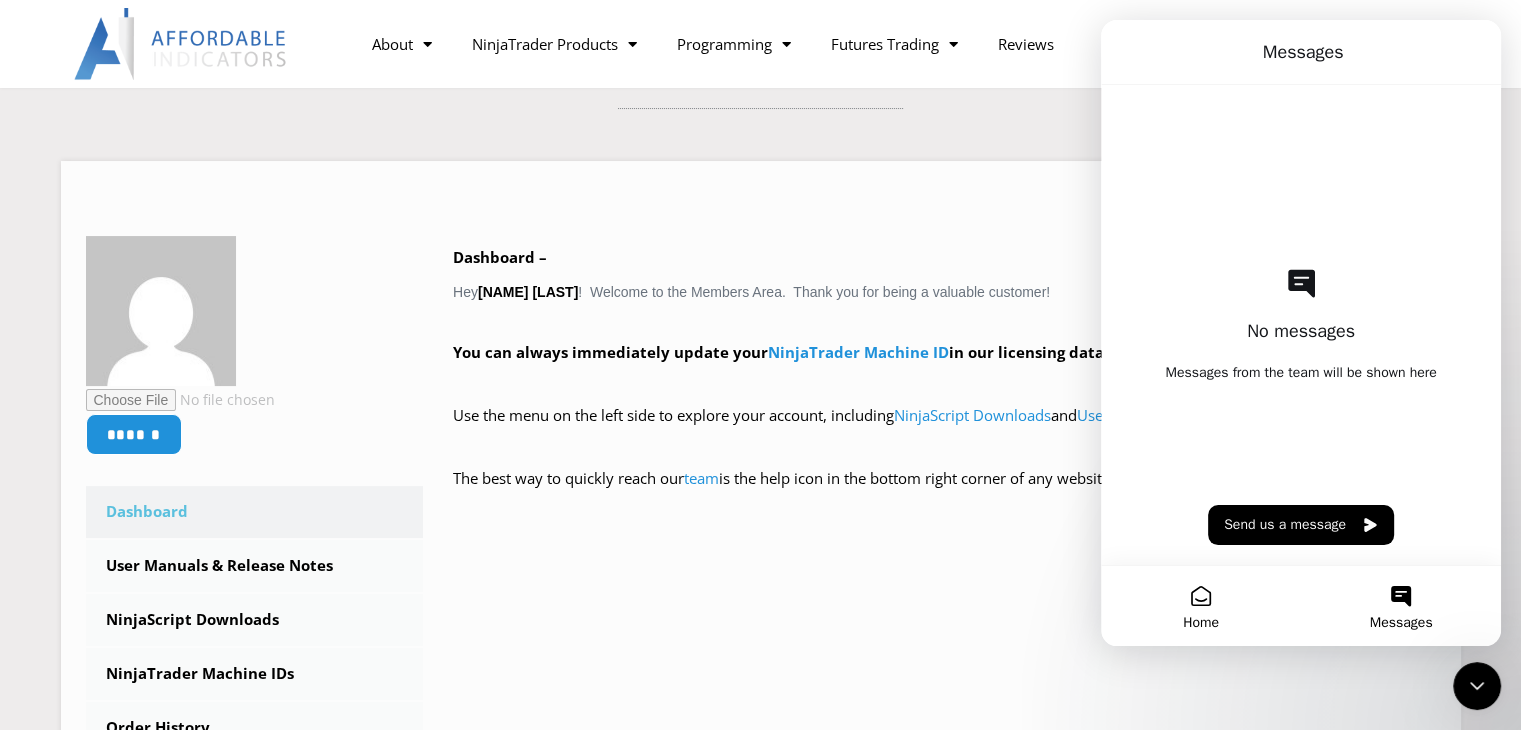 click on "Home" at bounding box center [1201, 623] 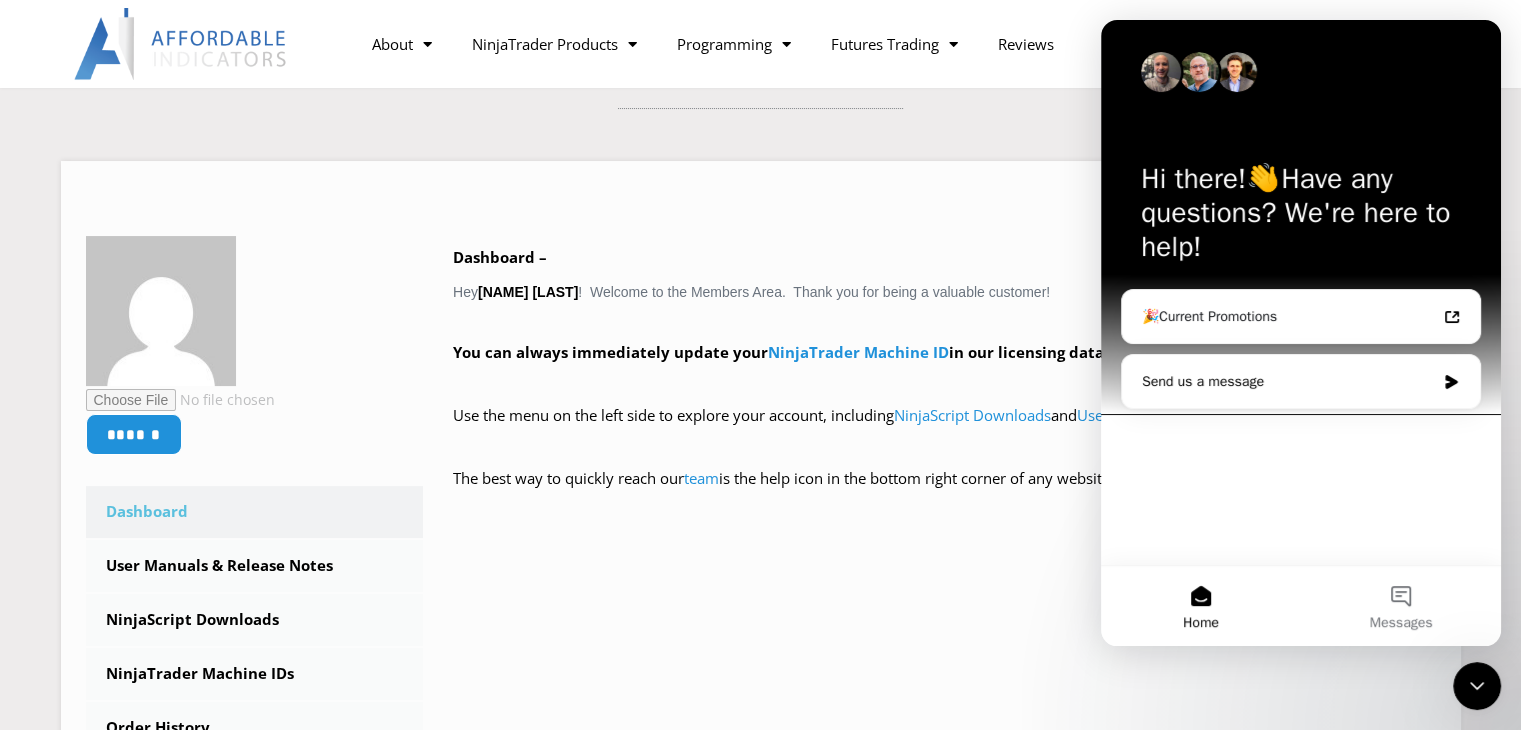 click on "Send us a message" at bounding box center [1288, 381] 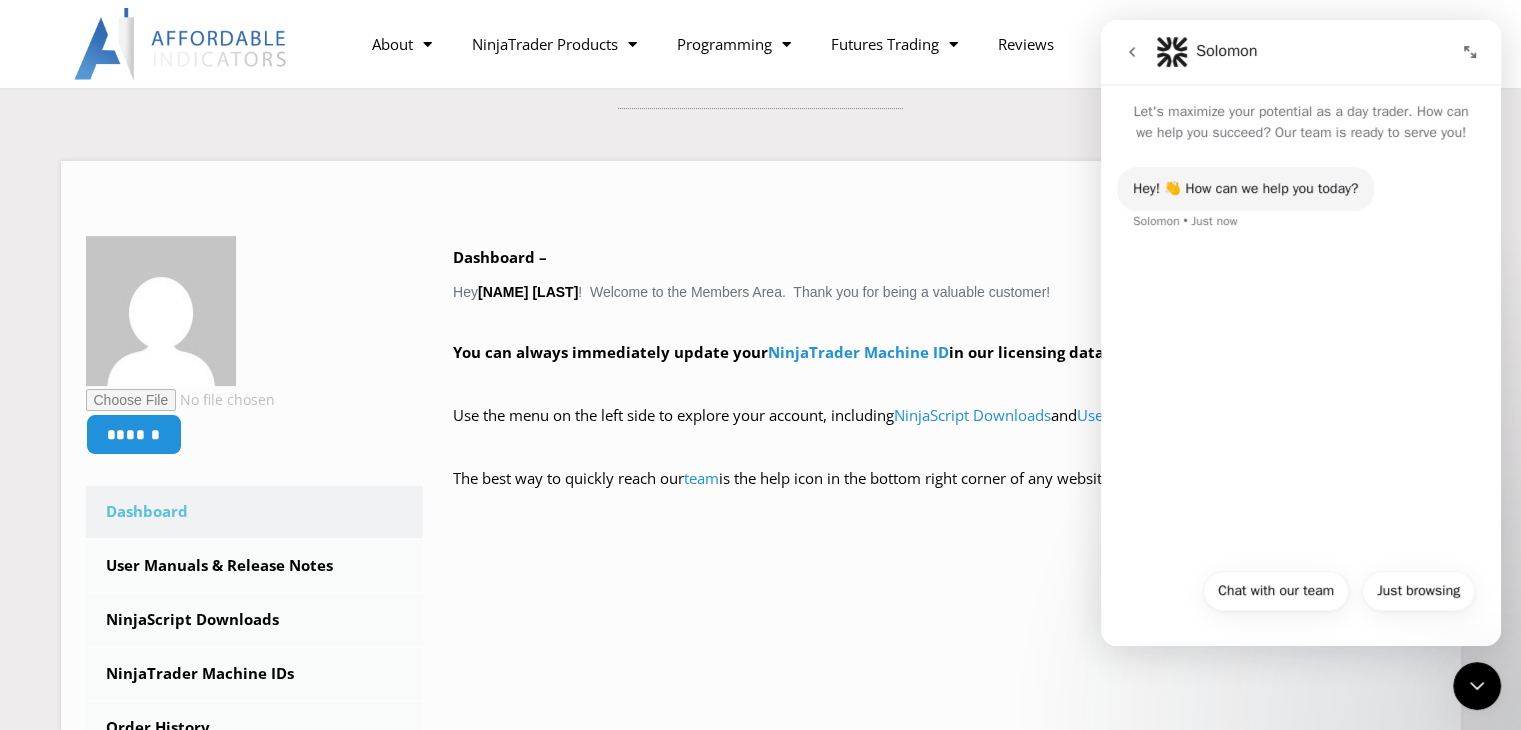 click on "Hey! 👋 How can we help you today? Solomon    •   Just now" at bounding box center (1301, 350) 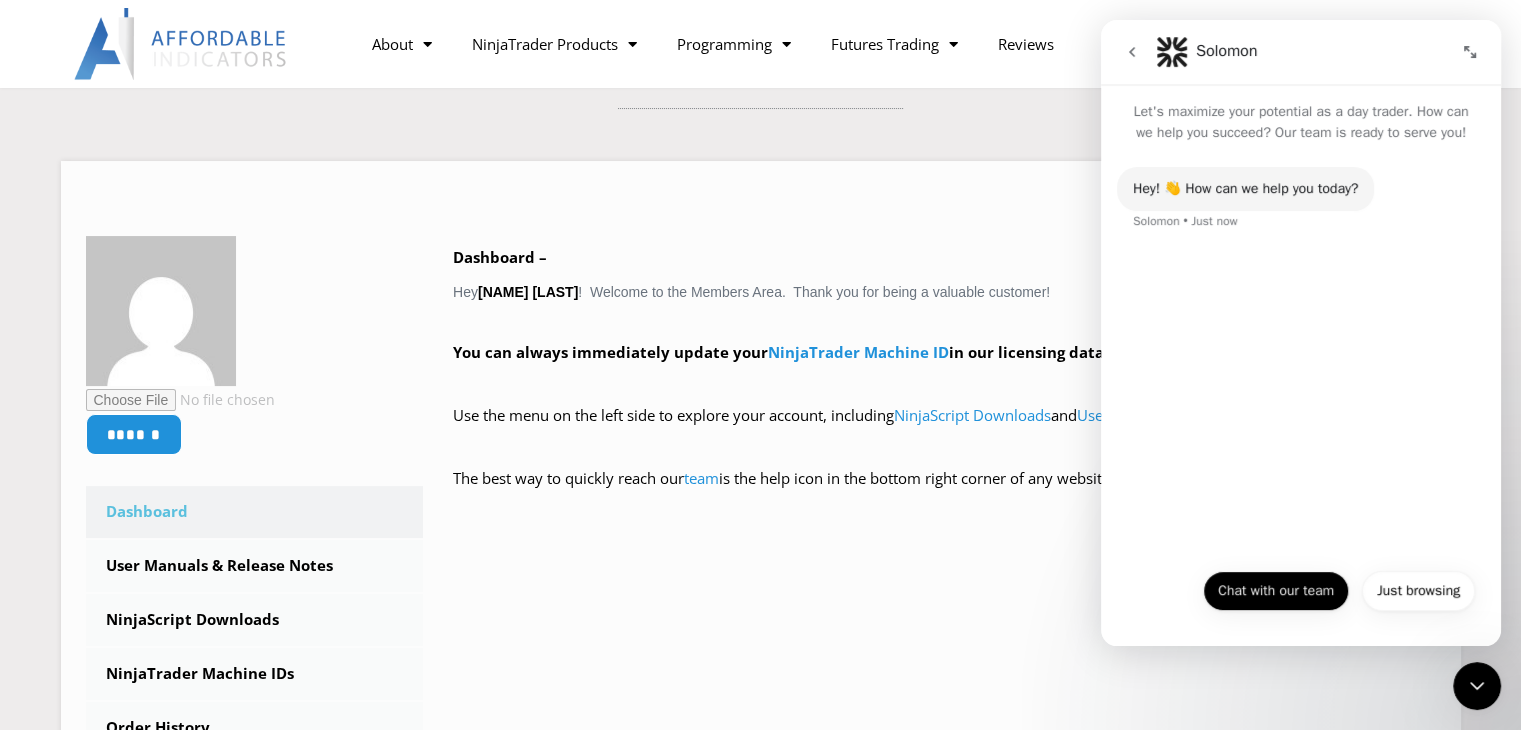 click on "Chat with our team" at bounding box center [1276, 591] 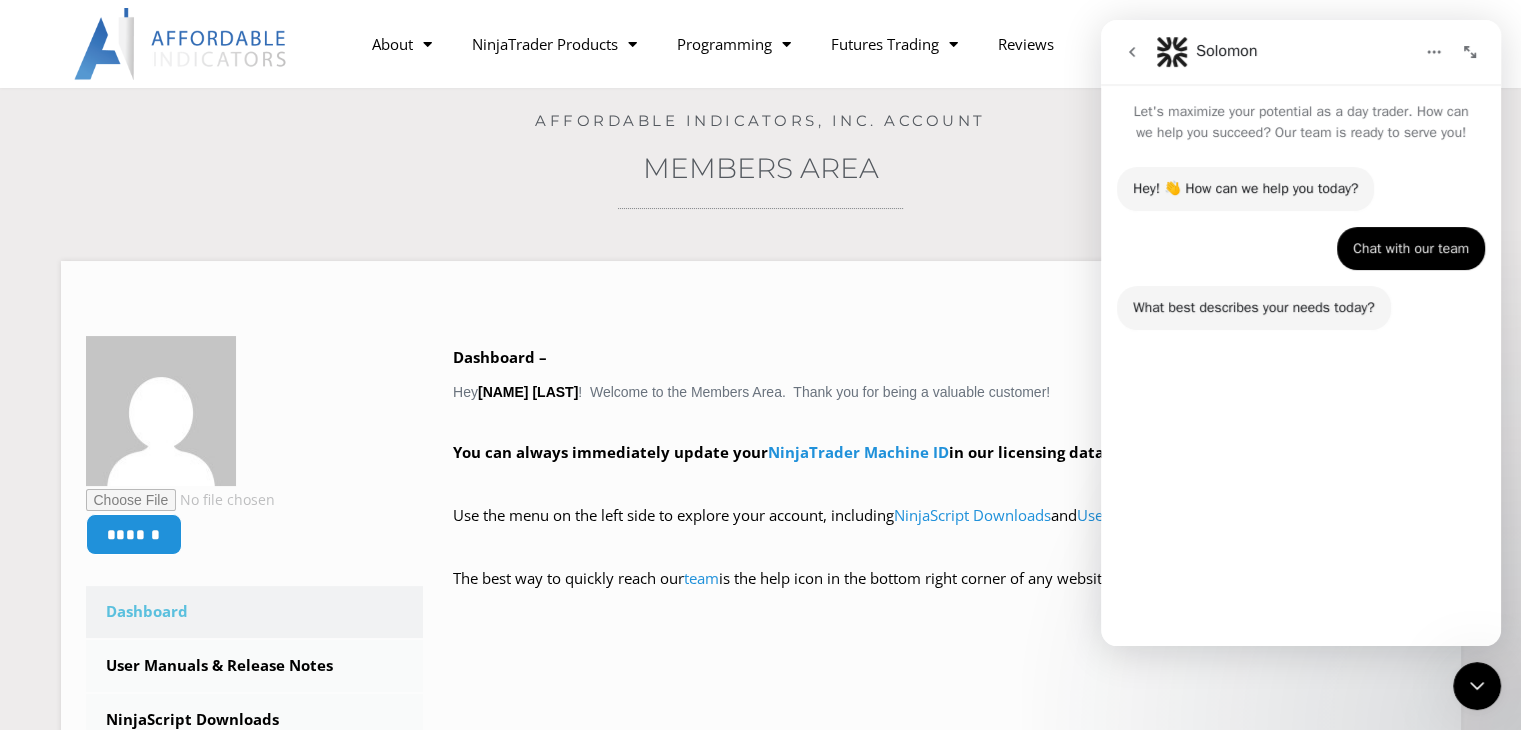 scroll, scrollTop: 200, scrollLeft: 0, axis: vertical 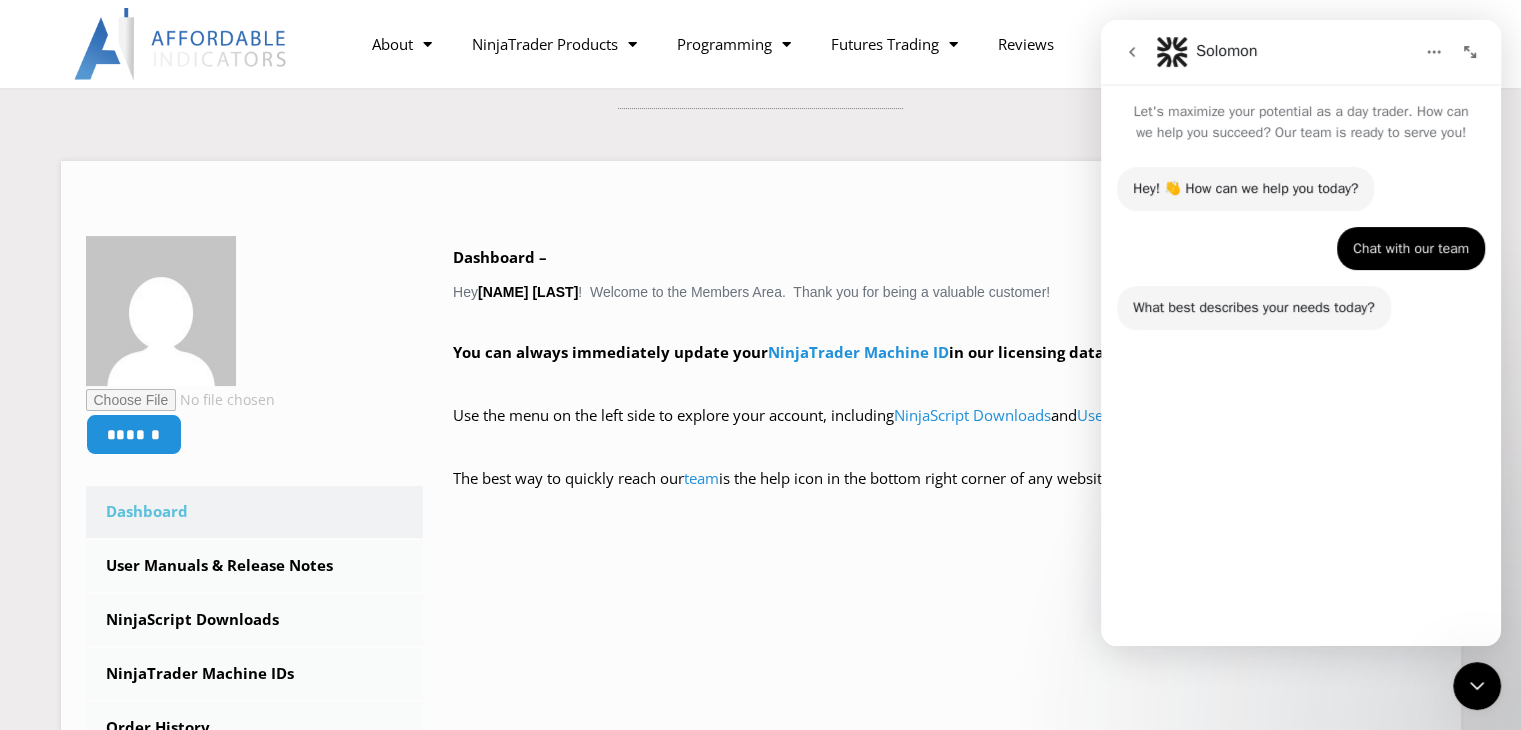 click on "Technical Support" at bounding box center (1253, 543) 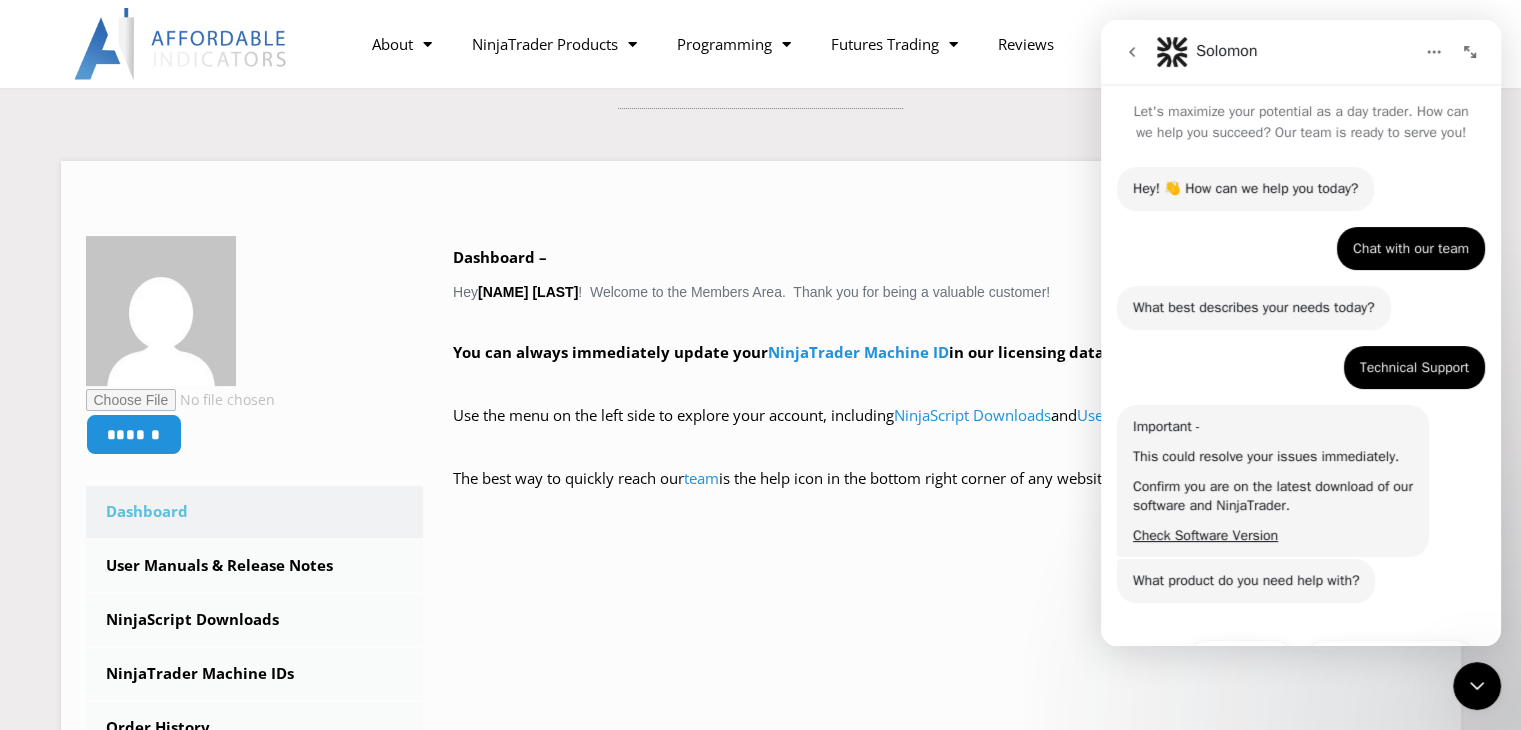 scroll, scrollTop: 117, scrollLeft: 0, axis: vertical 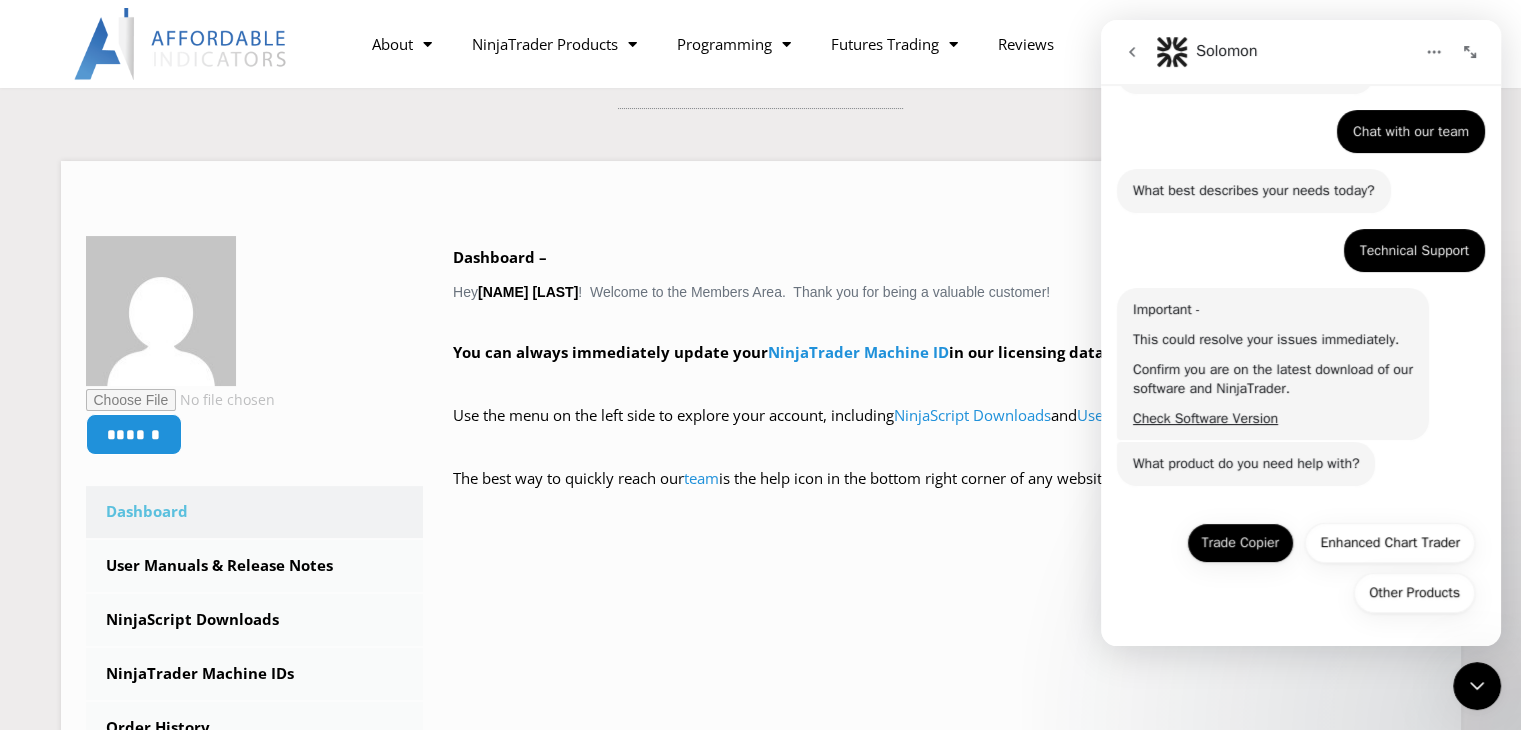 click on "Trade Copier" at bounding box center [1240, 543] 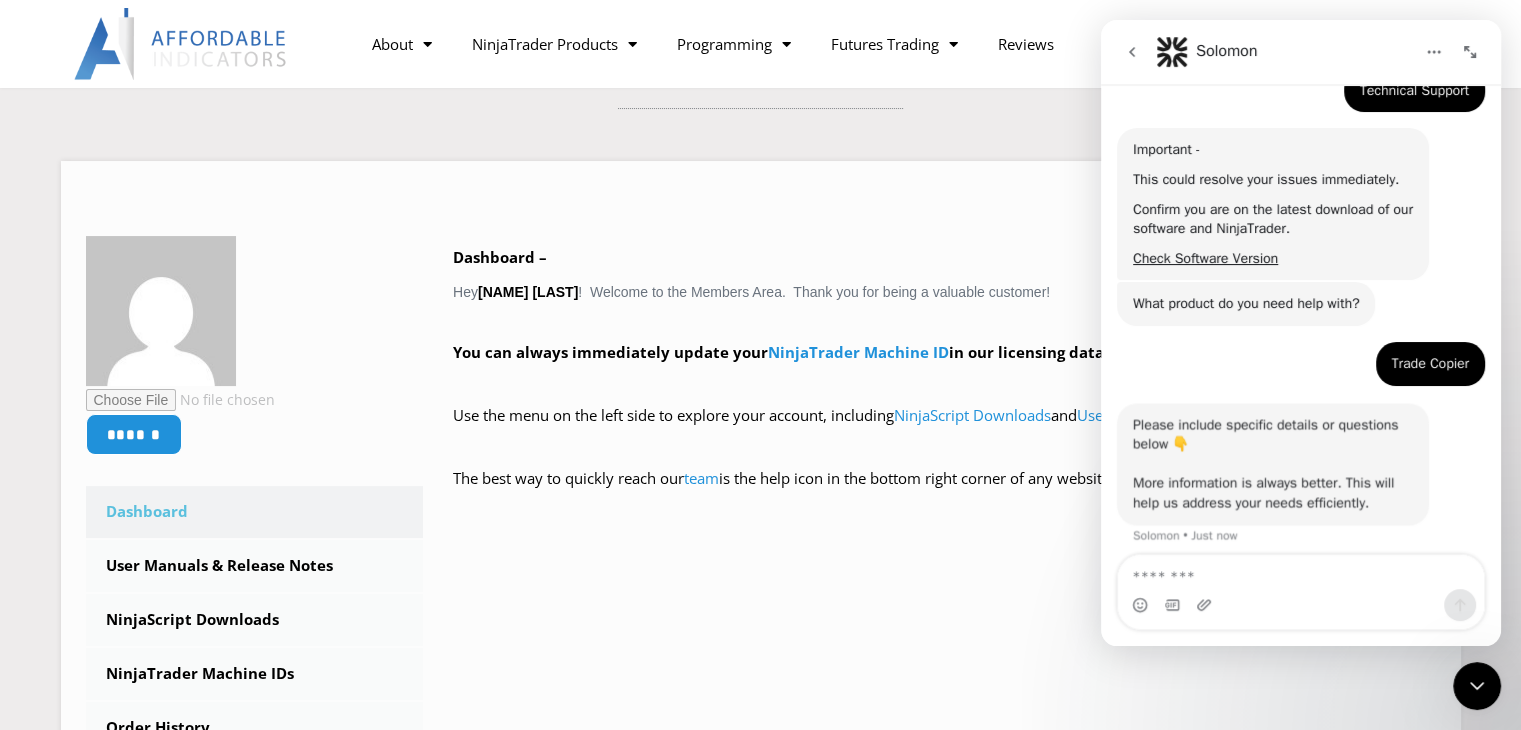scroll, scrollTop: 287, scrollLeft: 0, axis: vertical 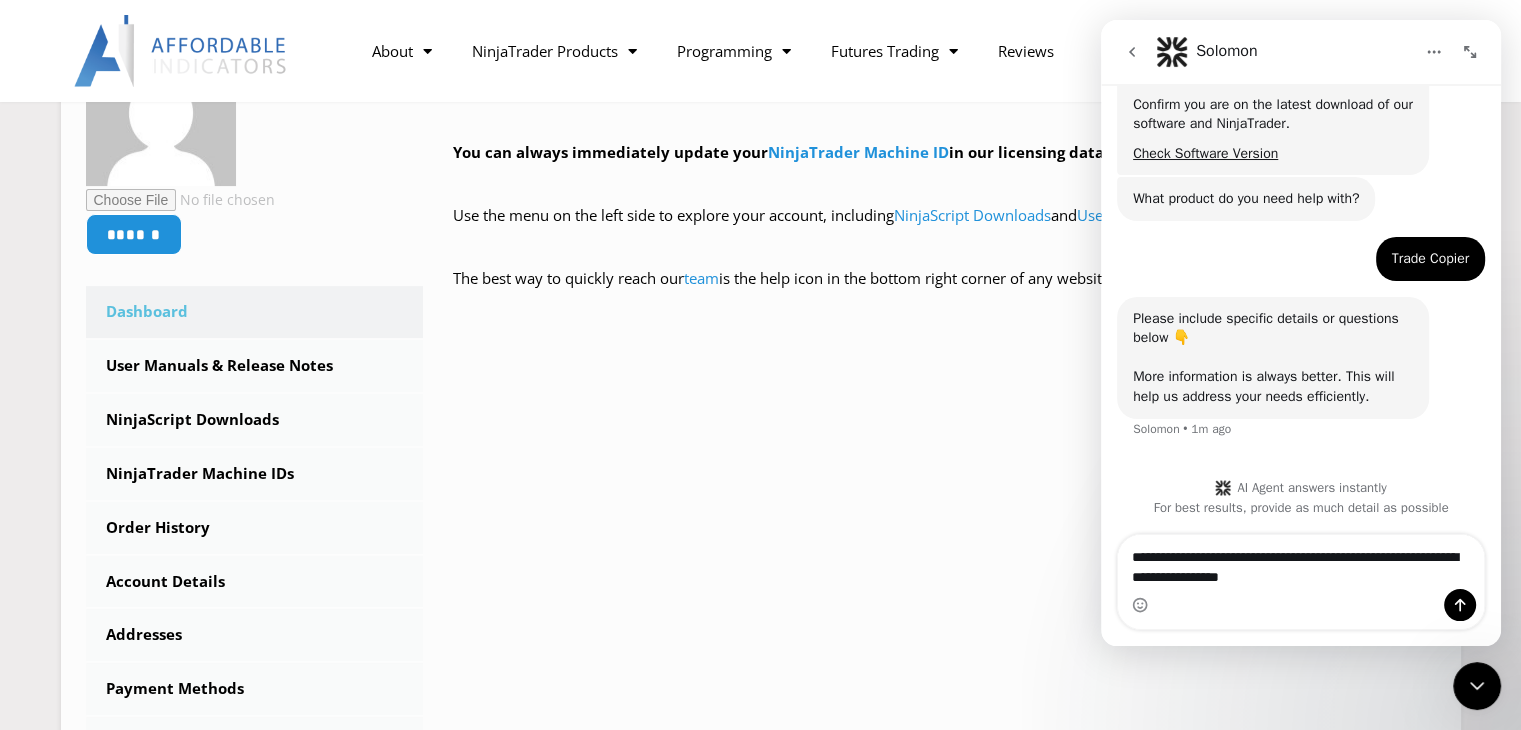 type on "**********" 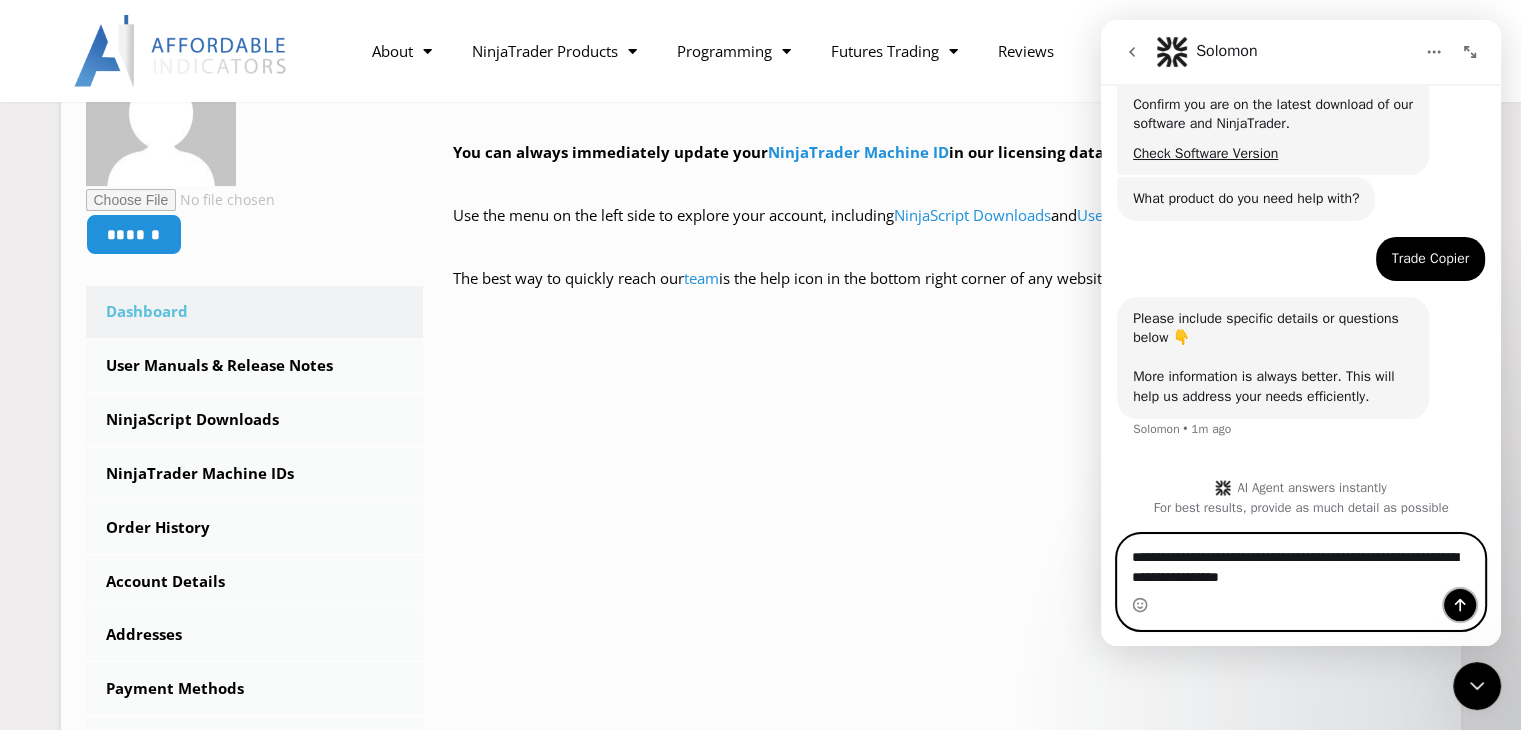 click 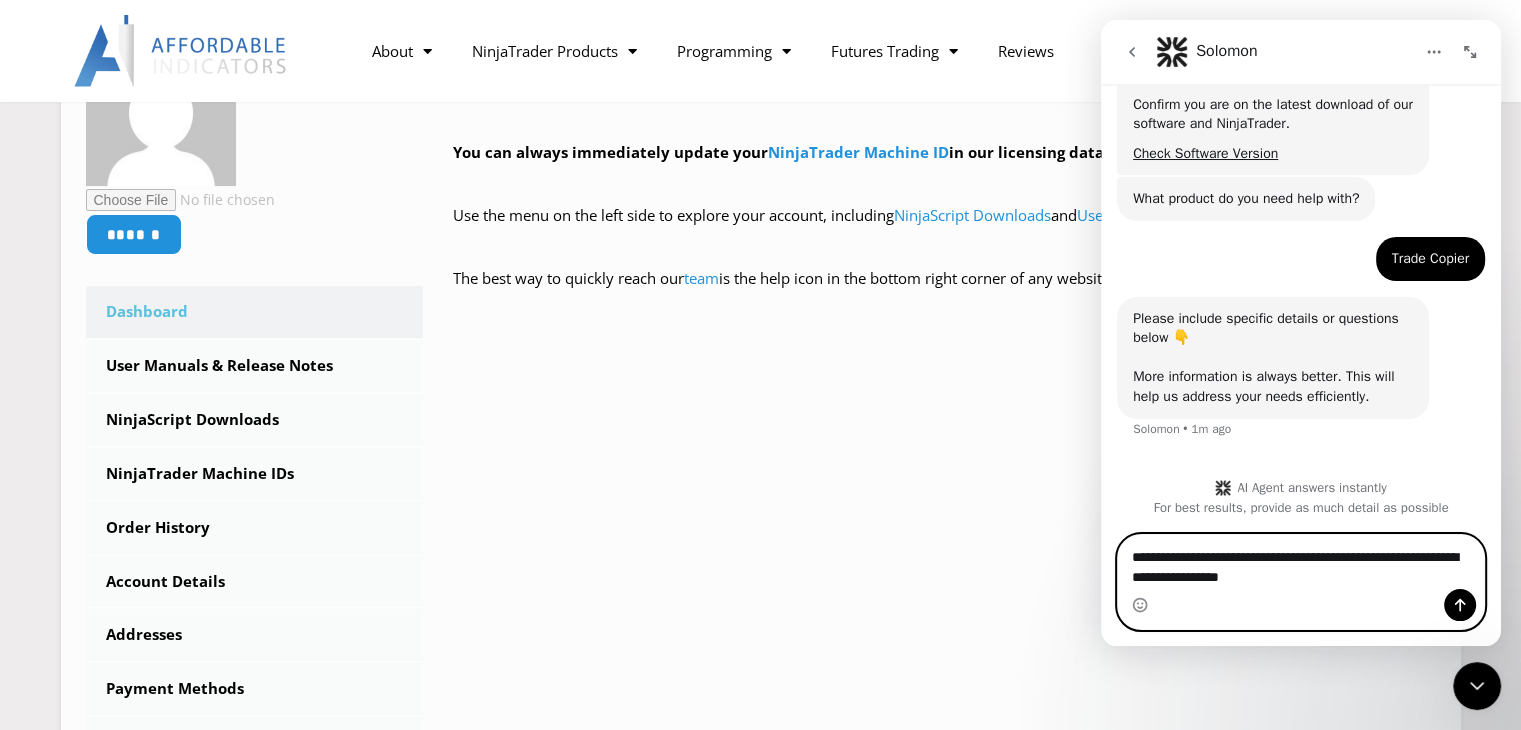 type 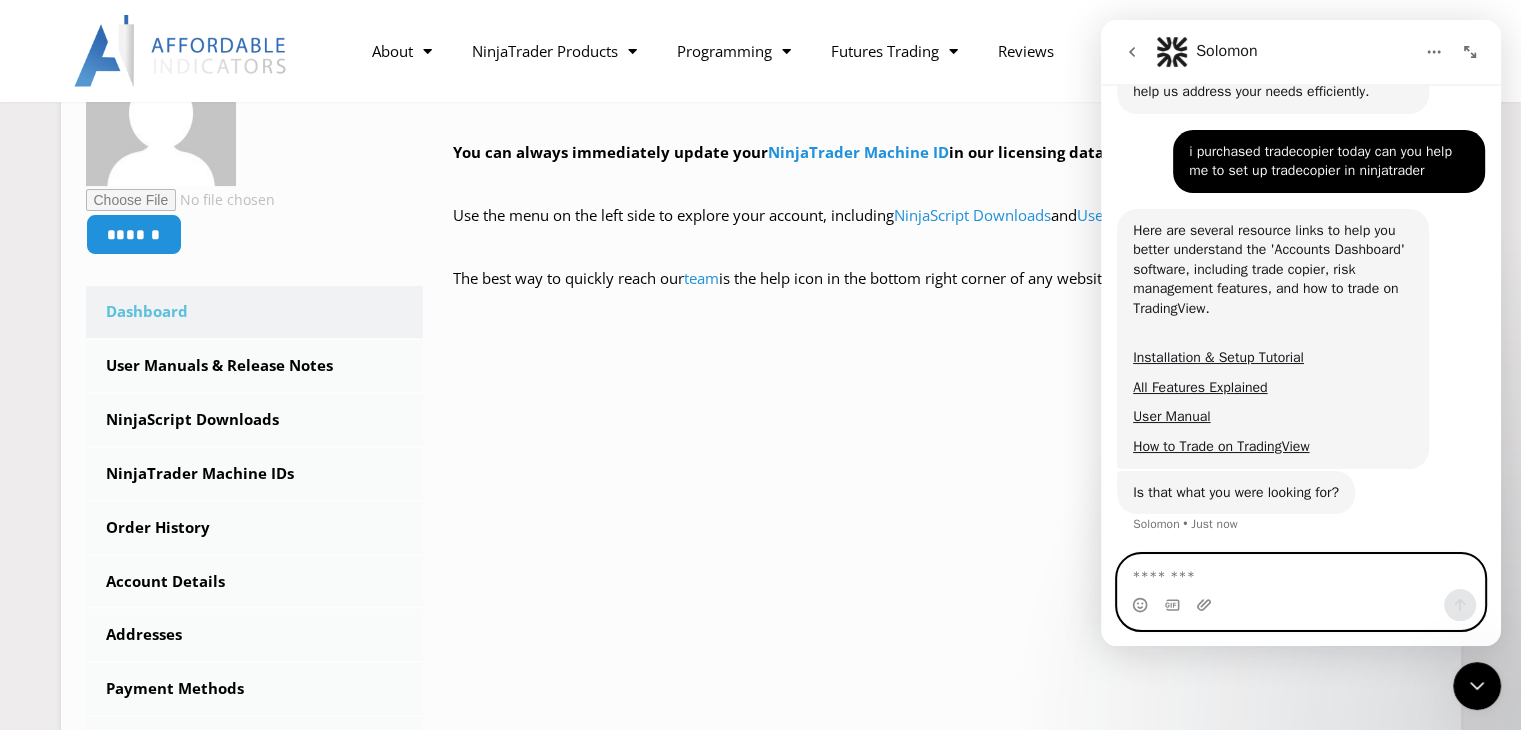 scroll, scrollTop: 688, scrollLeft: 0, axis: vertical 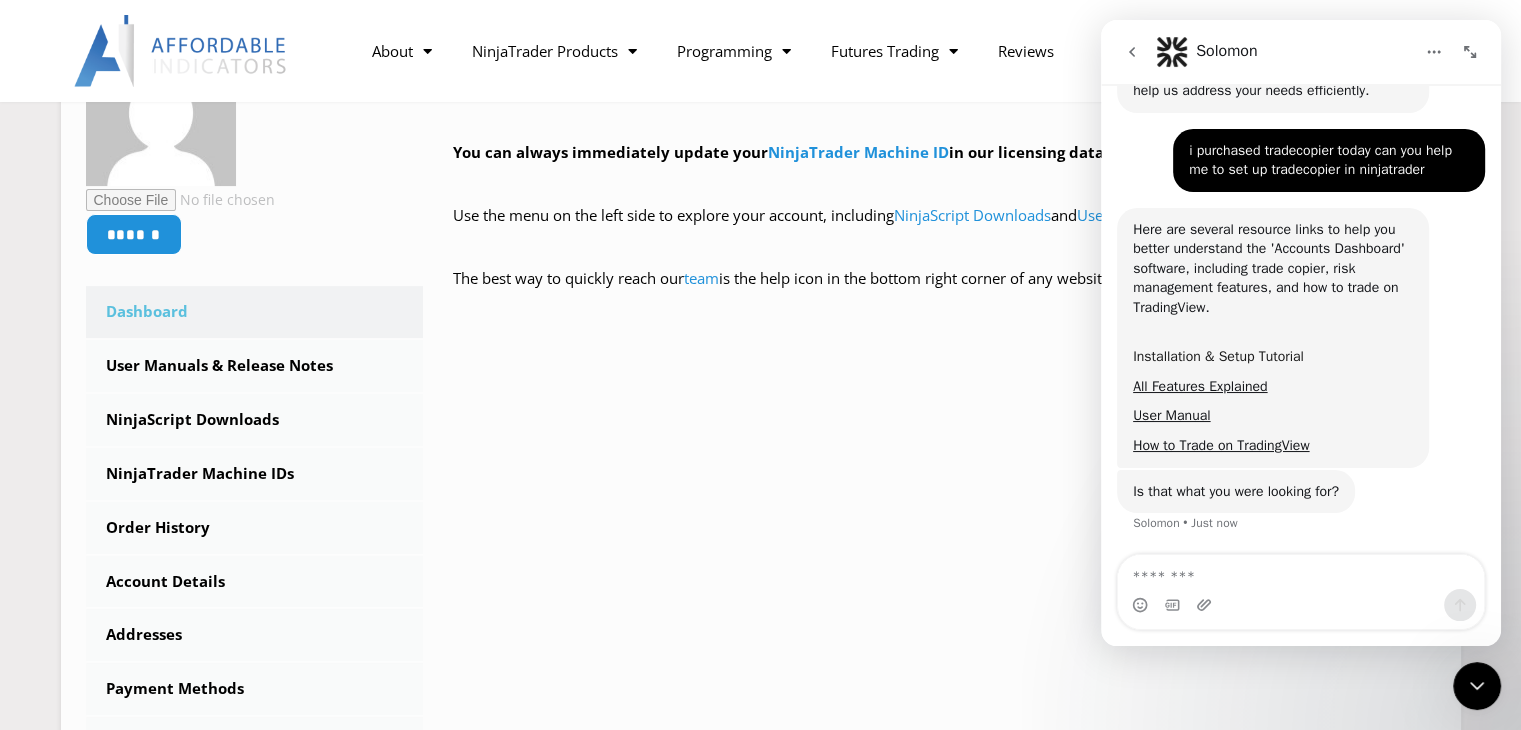 click on "Installation & Setup Tutorial" at bounding box center (1218, 356) 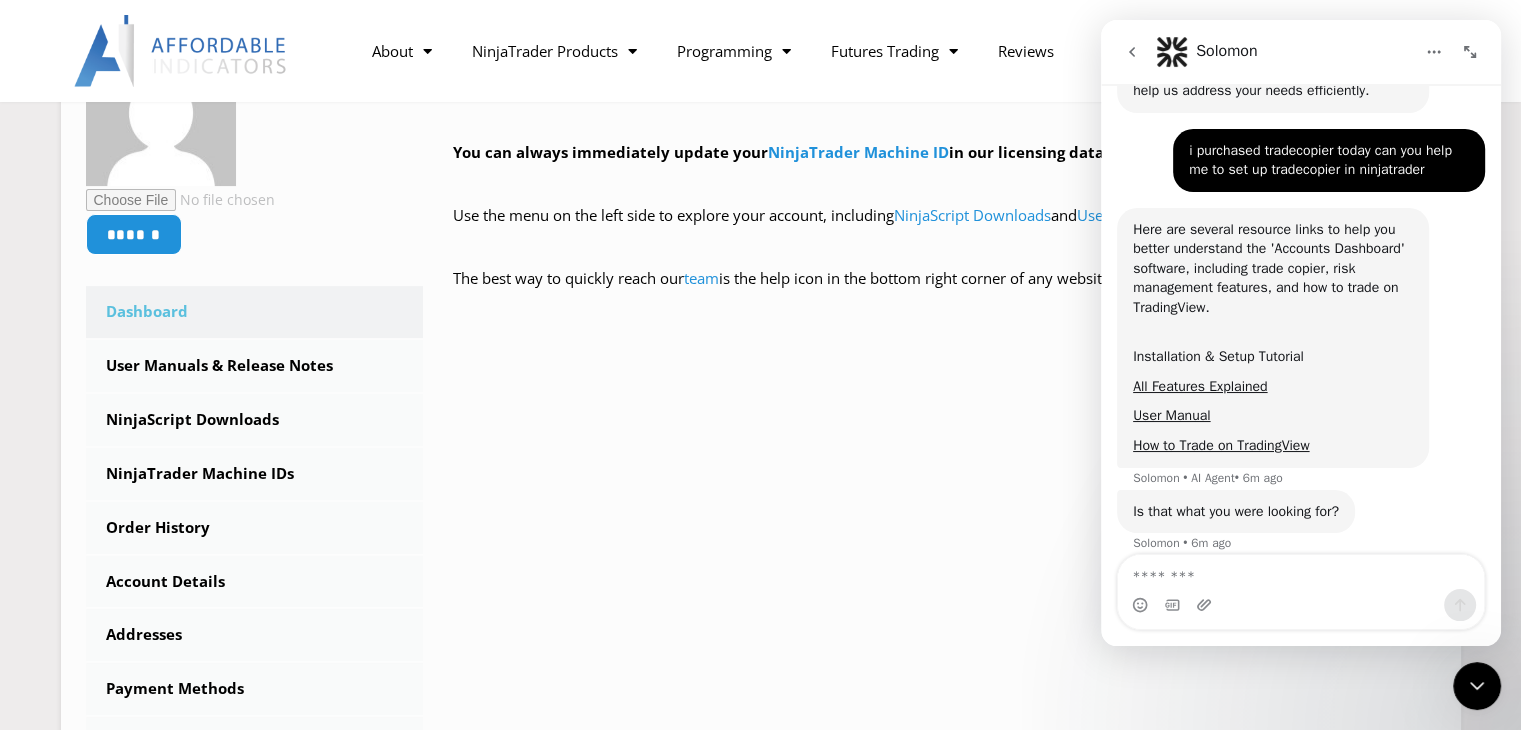 scroll, scrollTop: 708, scrollLeft: 0, axis: vertical 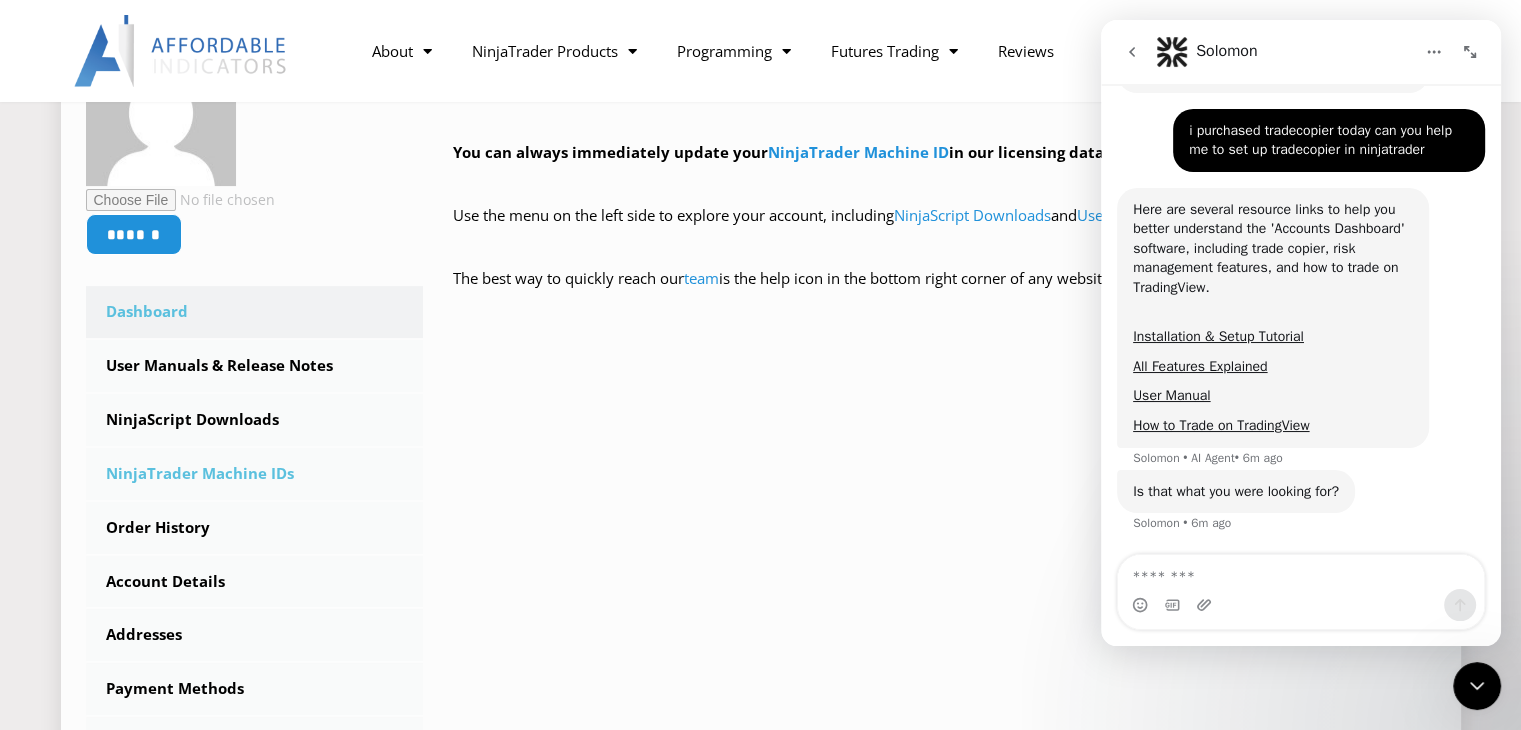 click on "NinjaTrader Machine IDs" at bounding box center [255, 474] 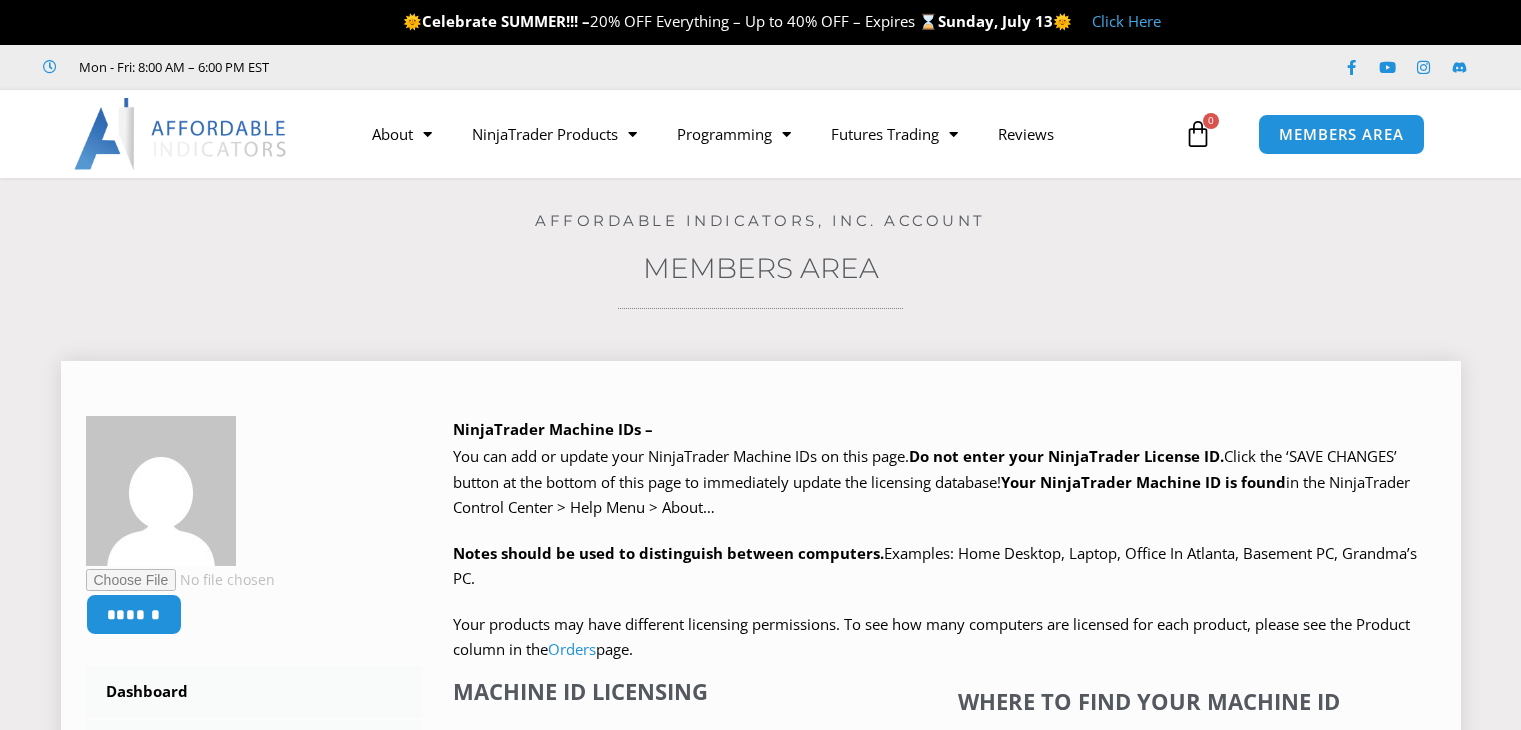 scroll, scrollTop: 0, scrollLeft: 0, axis: both 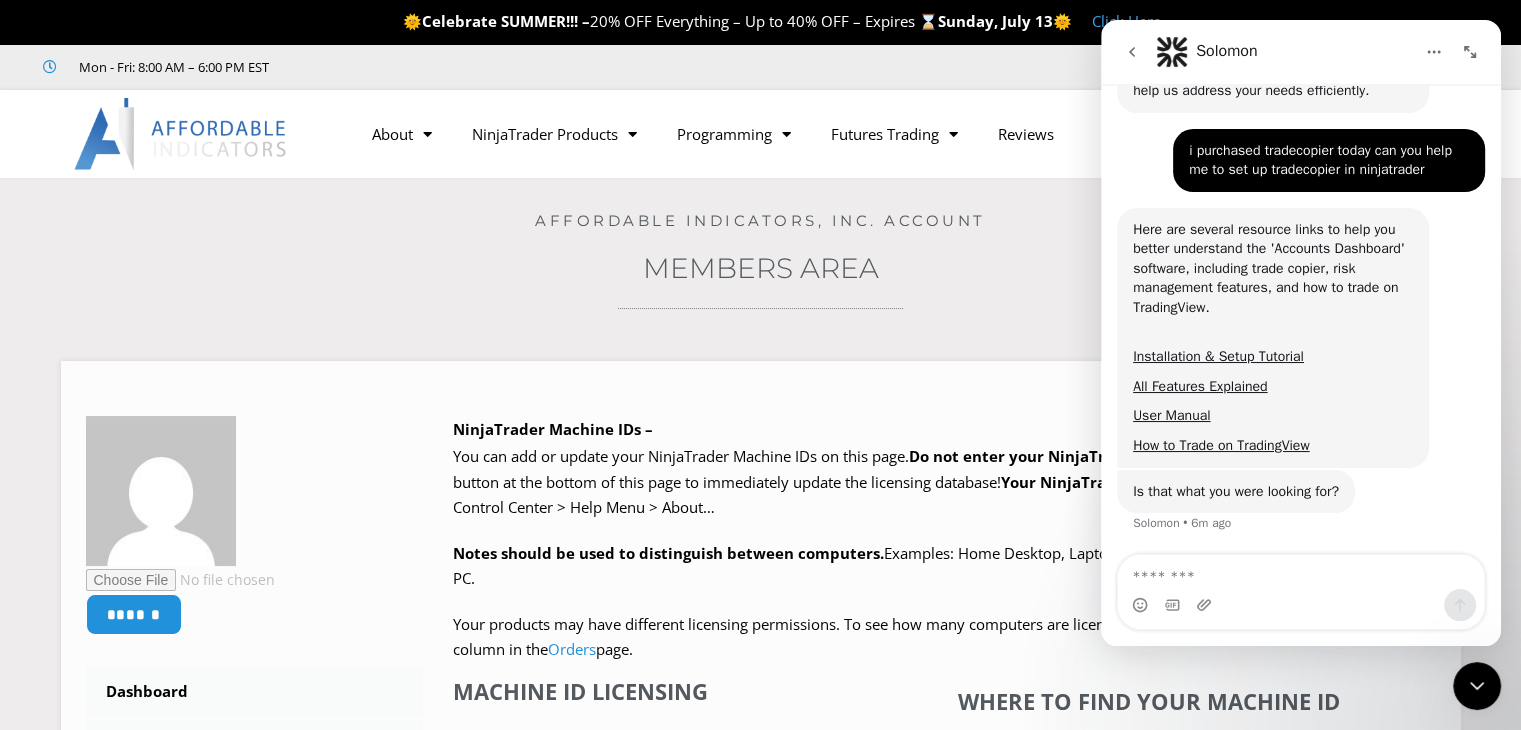 click at bounding box center [1301, 572] 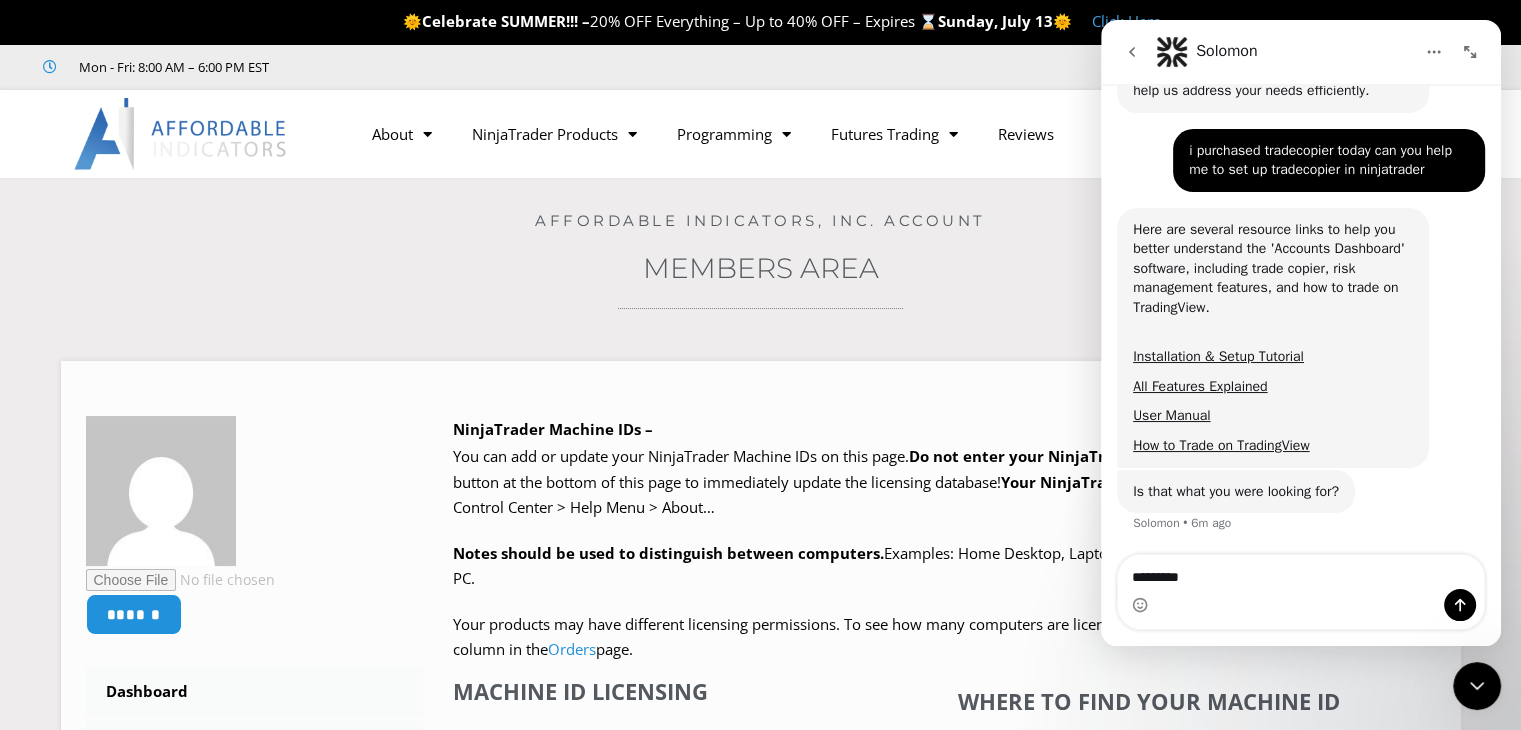 type on "**********" 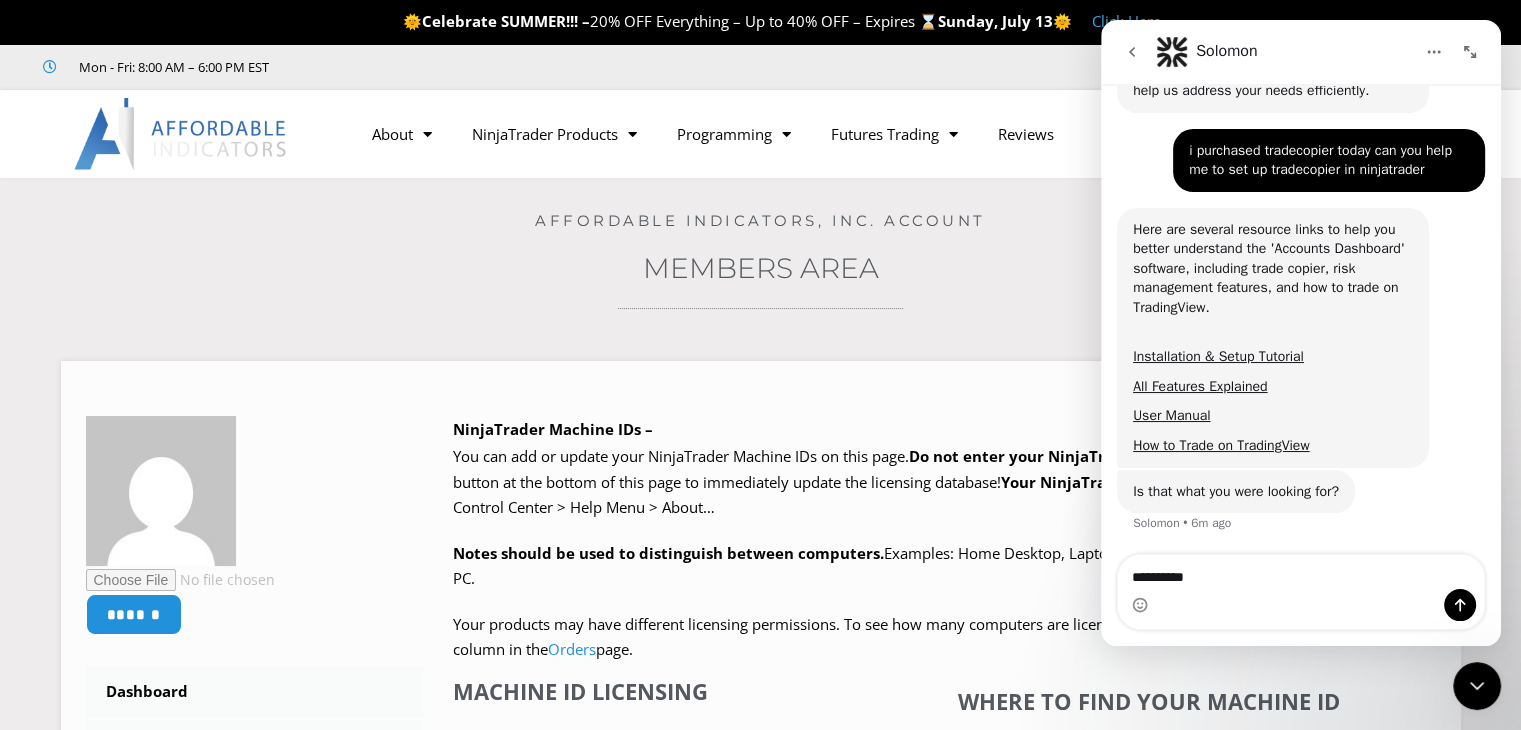type 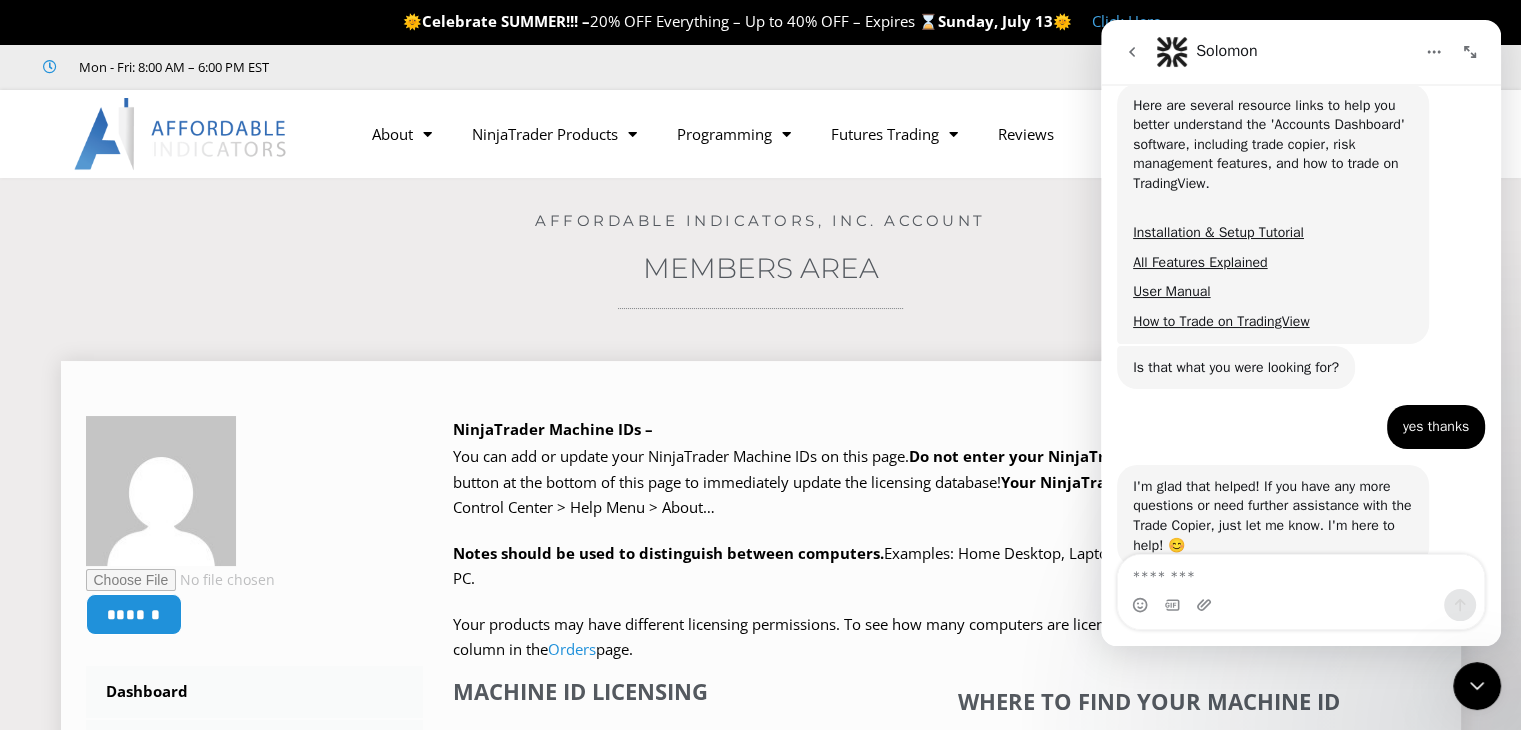 scroll, scrollTop: 865, scrollLeft: 0, axis: vertical 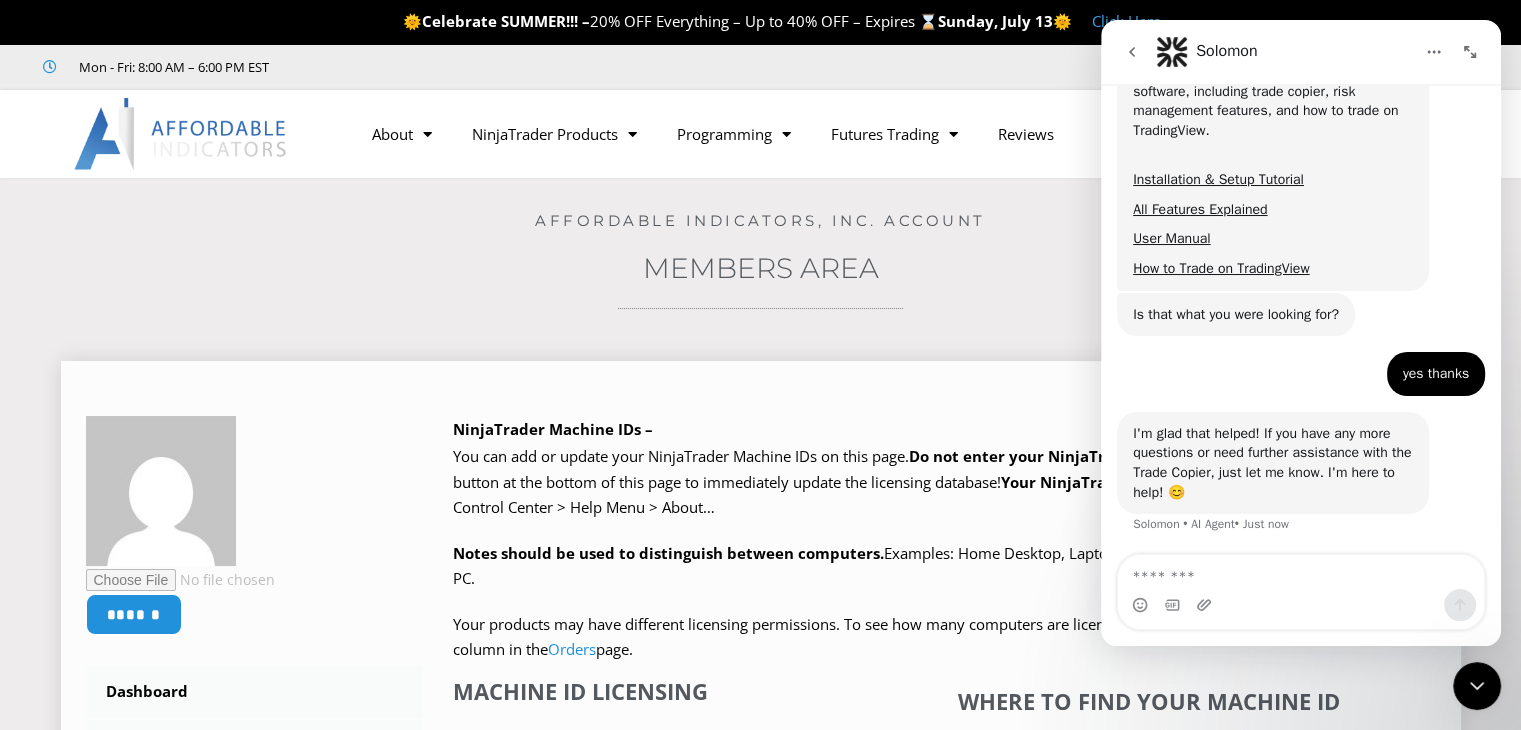 click on "******
Dashboard
Subscriptions
User Manuals & Release Notes
NinjaScript Downloads
NinjaTrader Machine IDs
Order History
Account Details
Addresses
Payment Methods
Logout
NinjaTrader Machine IDs –
We are transitioning all NinjaTrader software packages to a web site licensing system. Your NinjaTrader Machine IDs listed below will only be updated for software listed on the  Downloads" at bounding box center (761, 855) 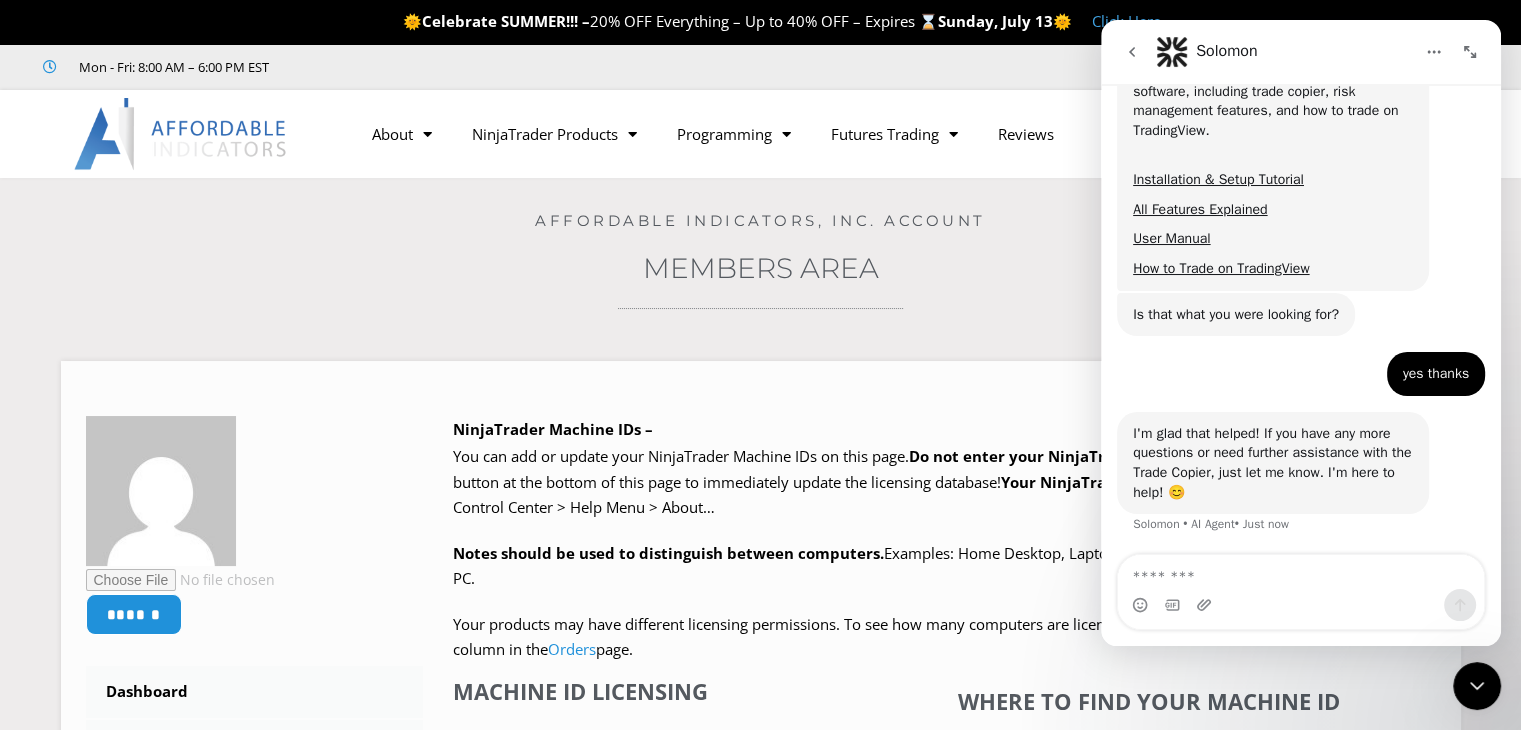 click 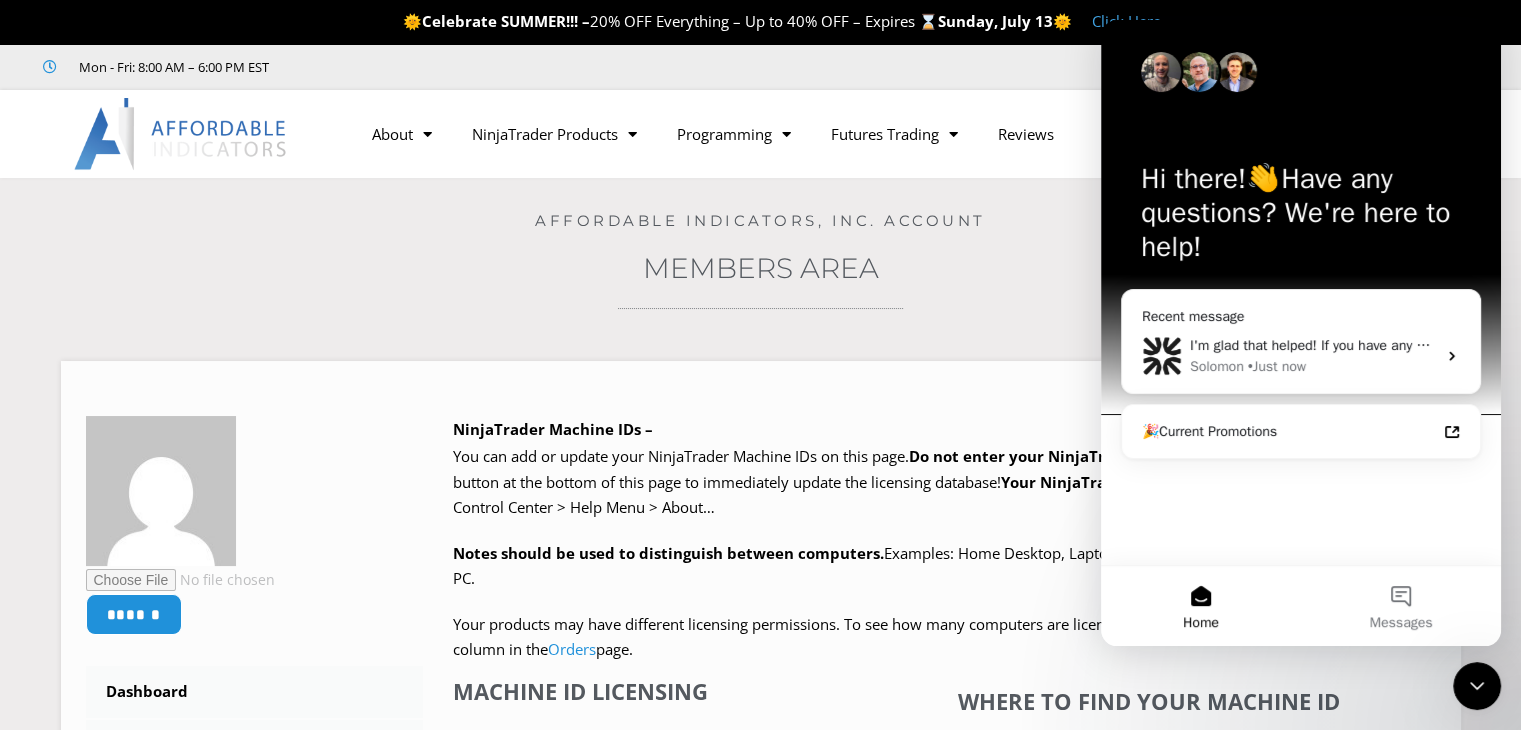 click 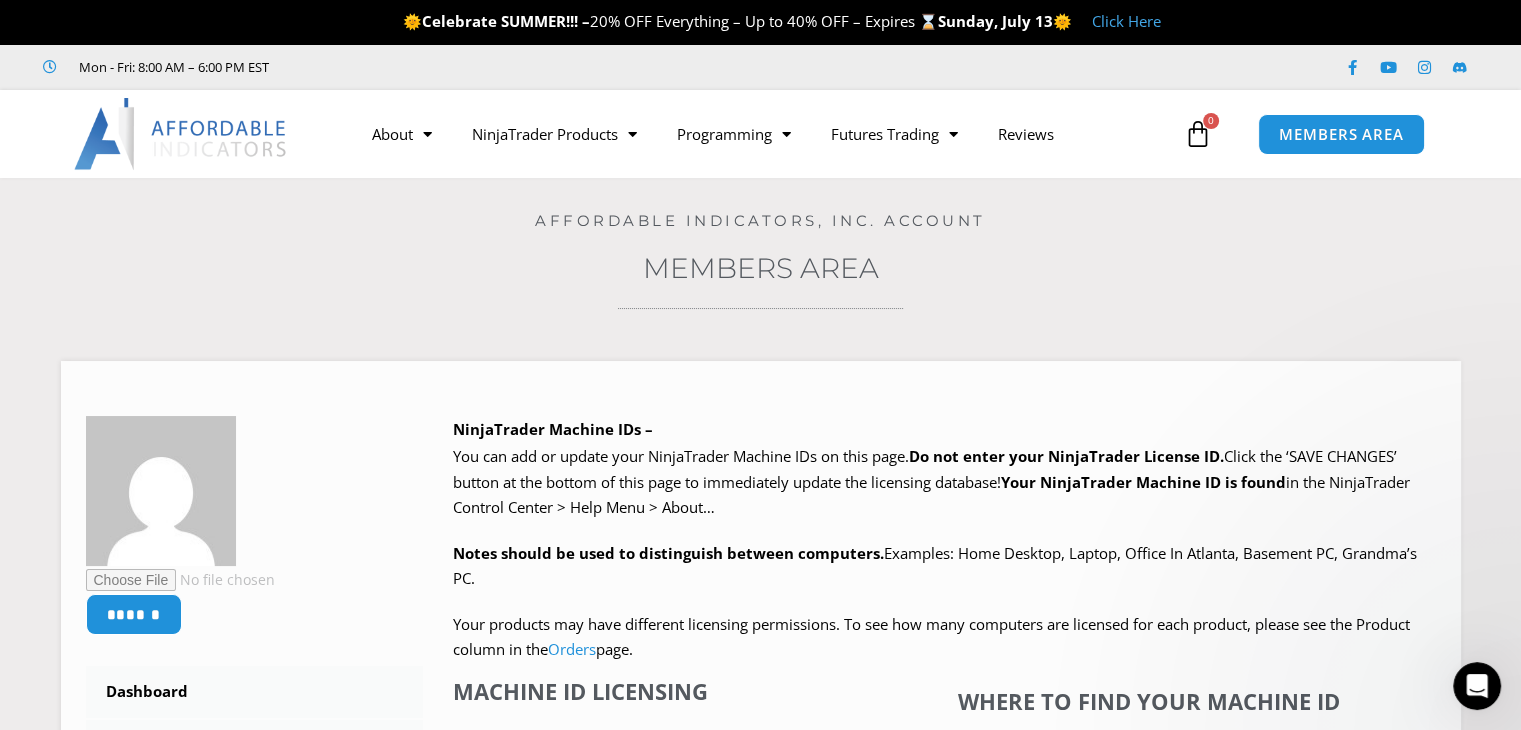 scroll, scrollTop: 0, scrollLeft: 0, axis: both 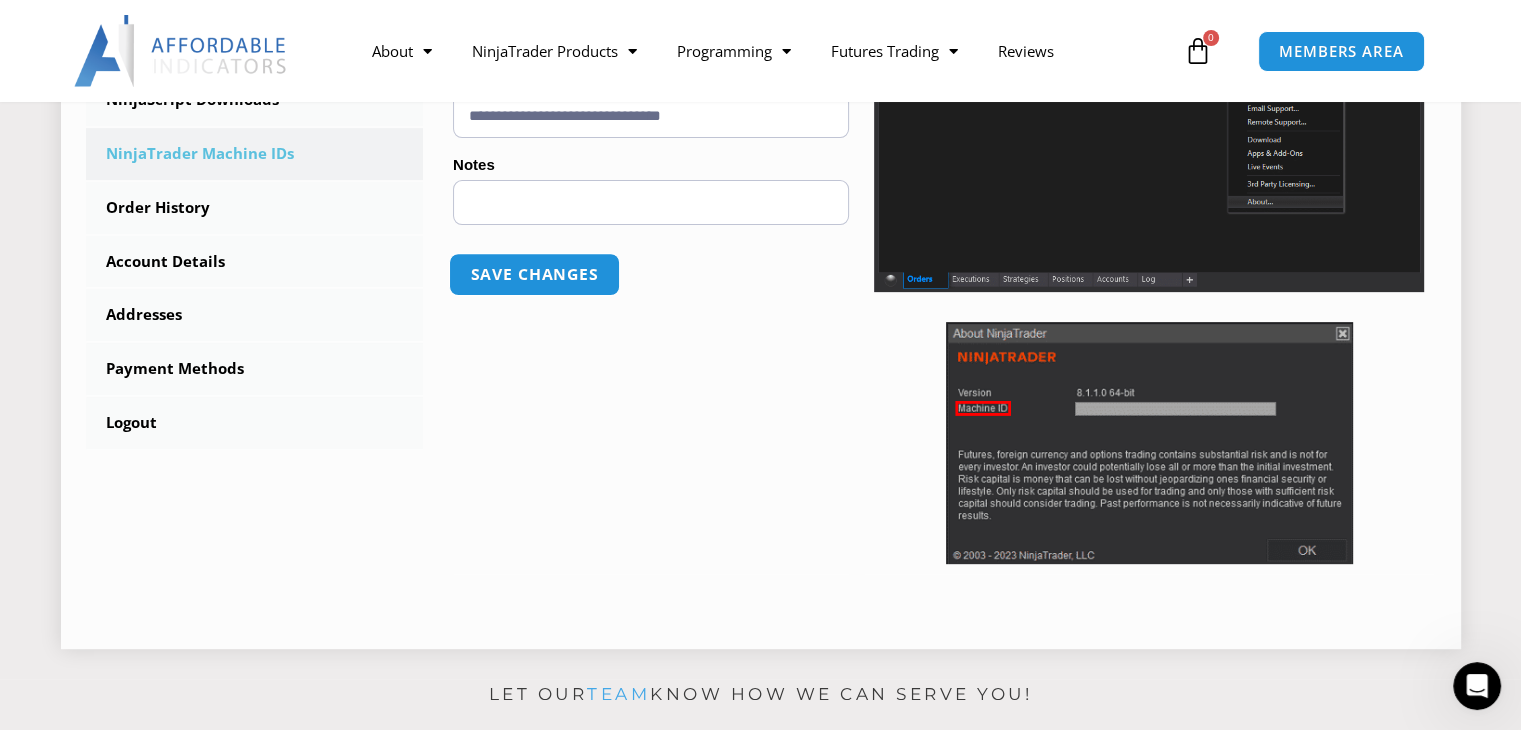 type on "**********" 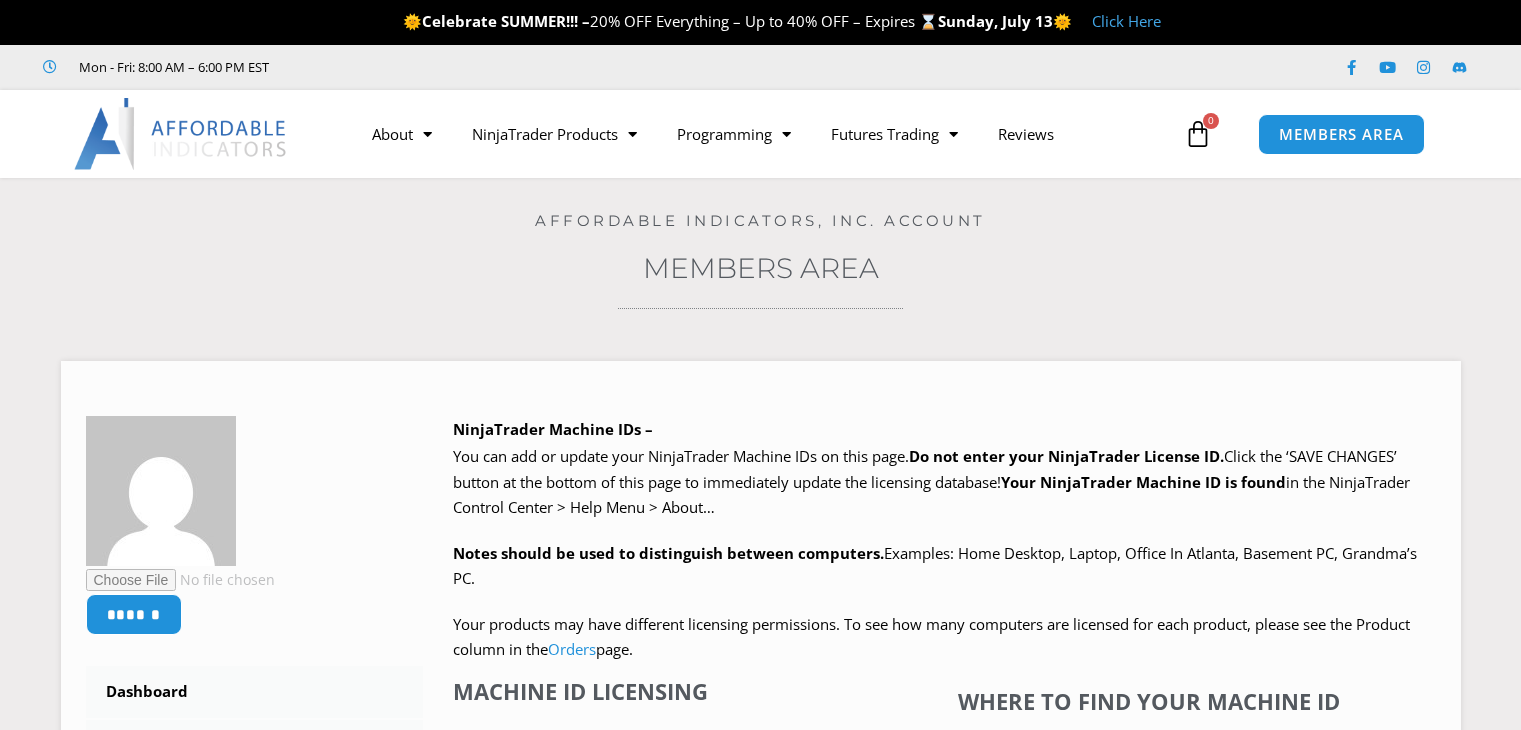 scroll, scrollTop: 0, scrollLeft: 0, axis: both 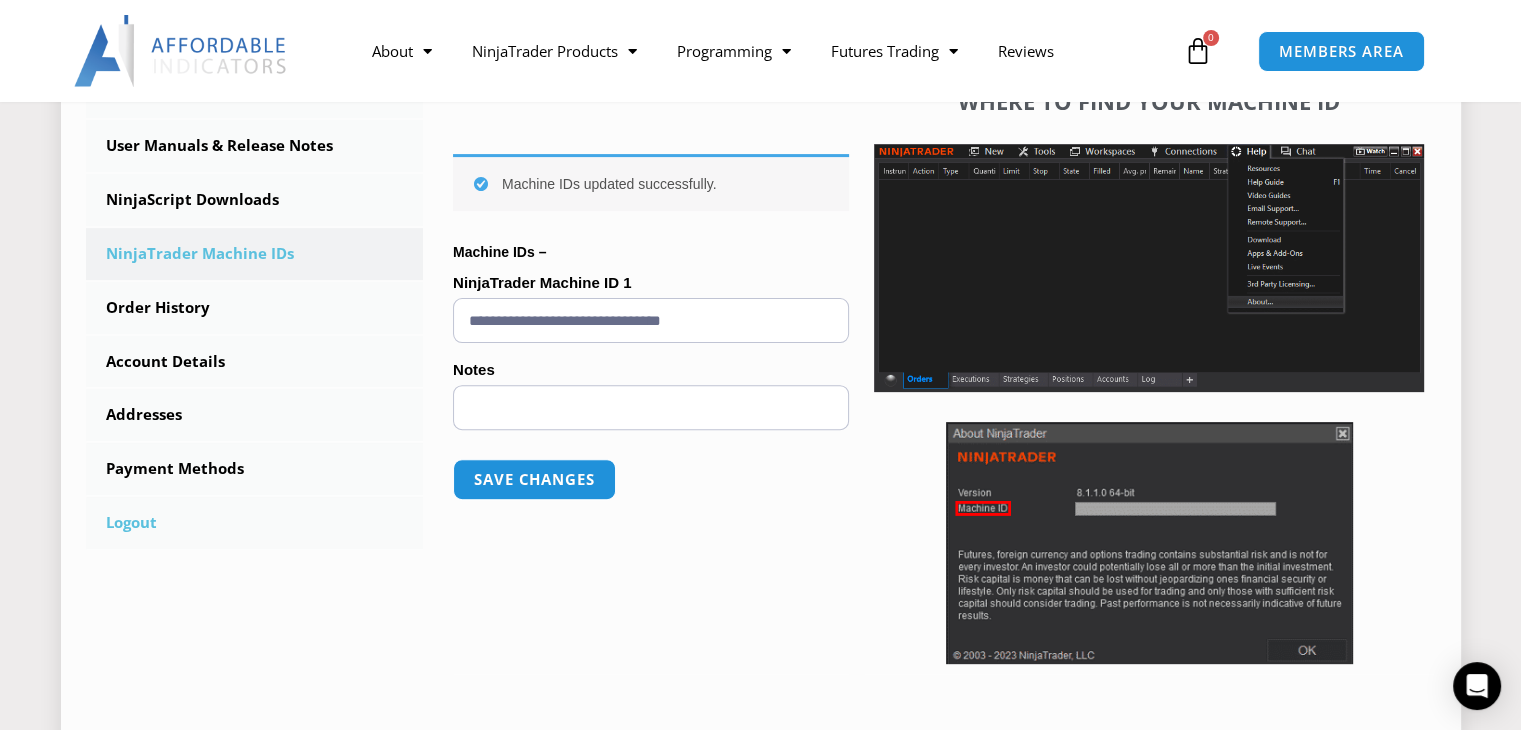 click on "Logout" at bounding box center [255, 523] 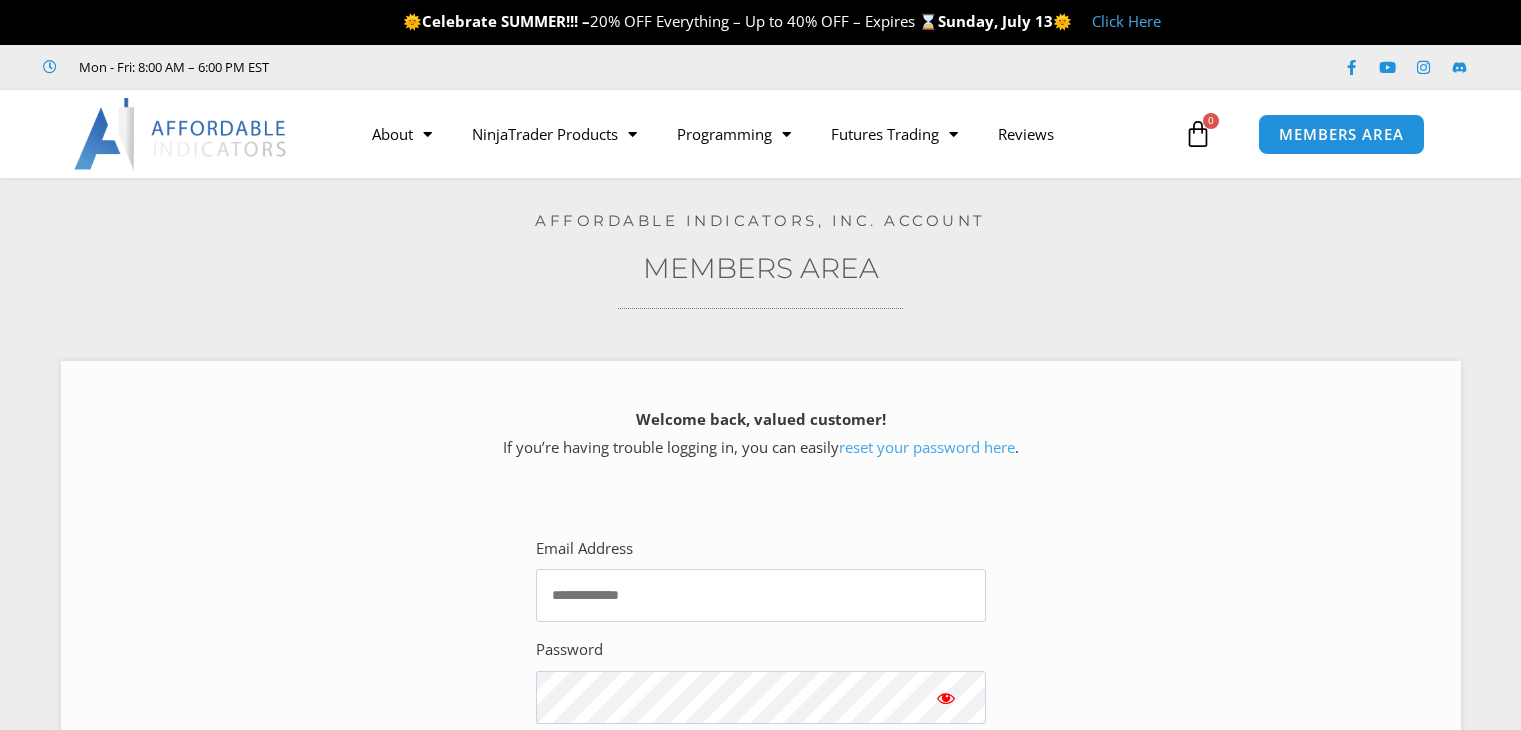 scroll, scrollTop: 0, scrollLeft: 0, axis: both 